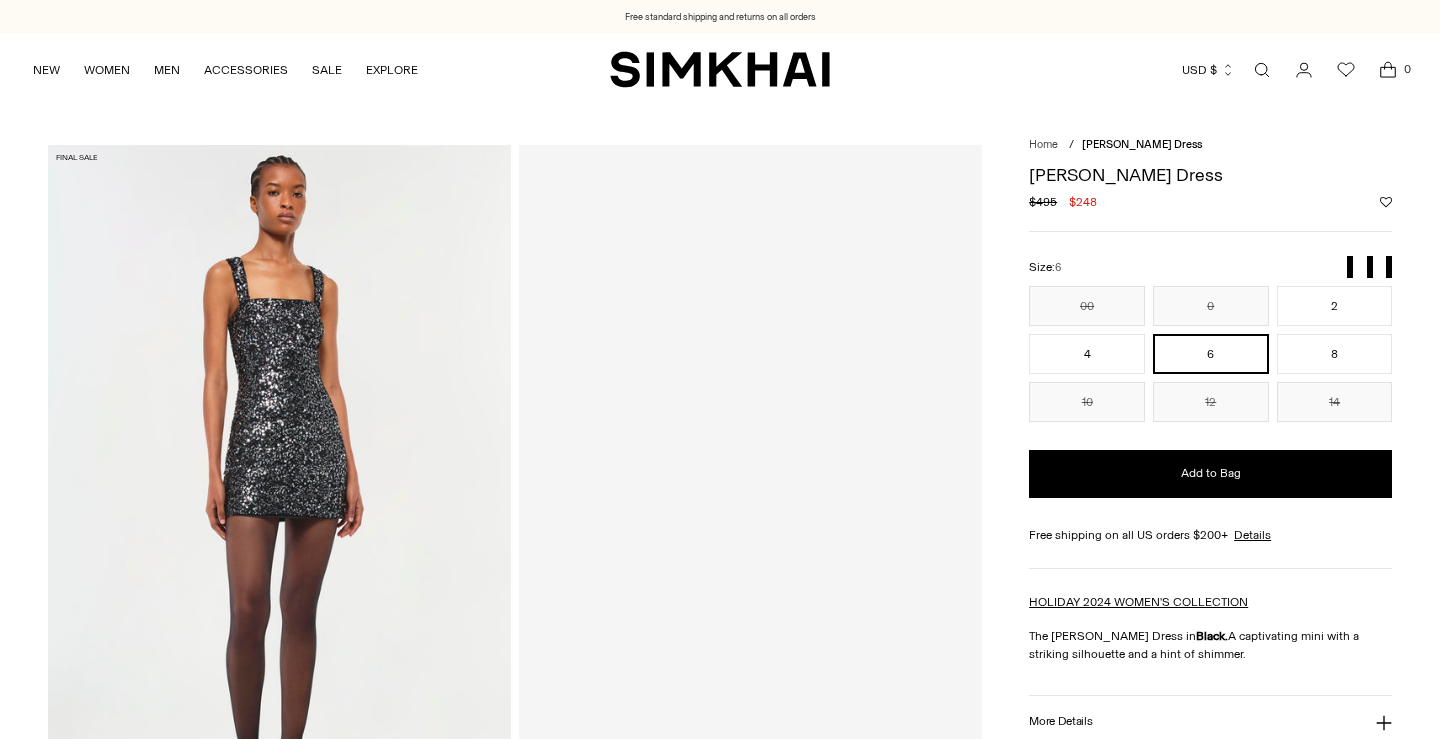 scroll, scrollTop: 0, scrollLeft: 0, axis: both 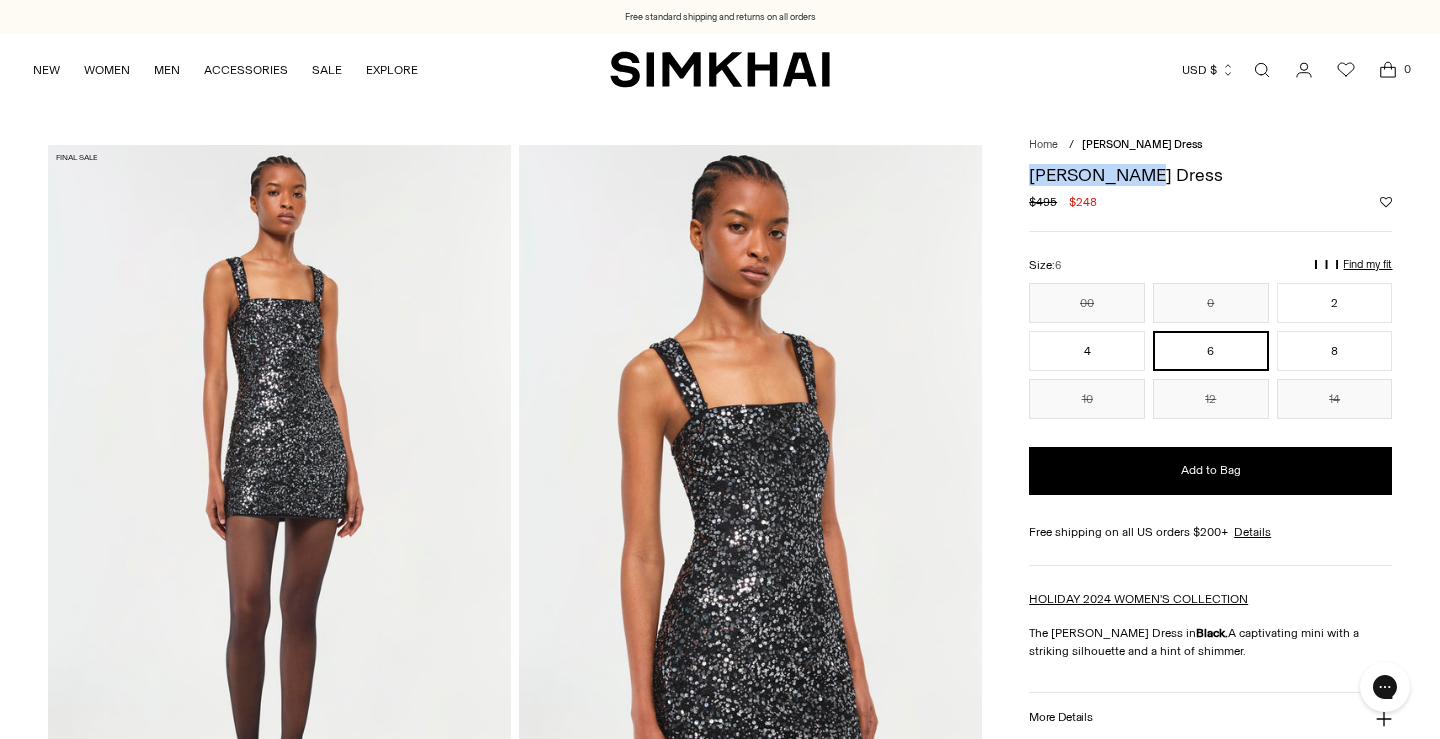 drag, startPoint x: 1160, startPoint y: 171, endPoint x: 1019, endPoint y: 169, distance: 141.01419 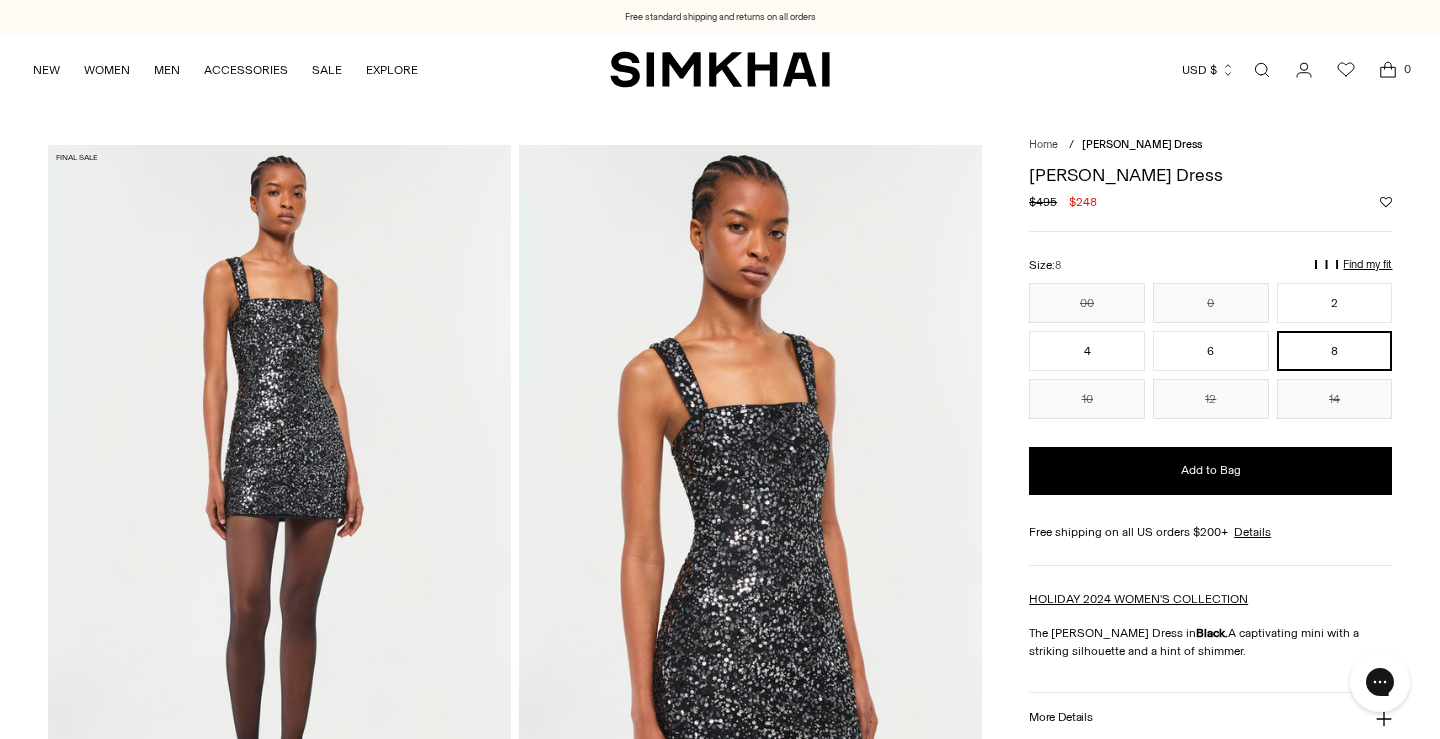 scroll, scrollTop: 0, scrollLeft: 0, axis: both 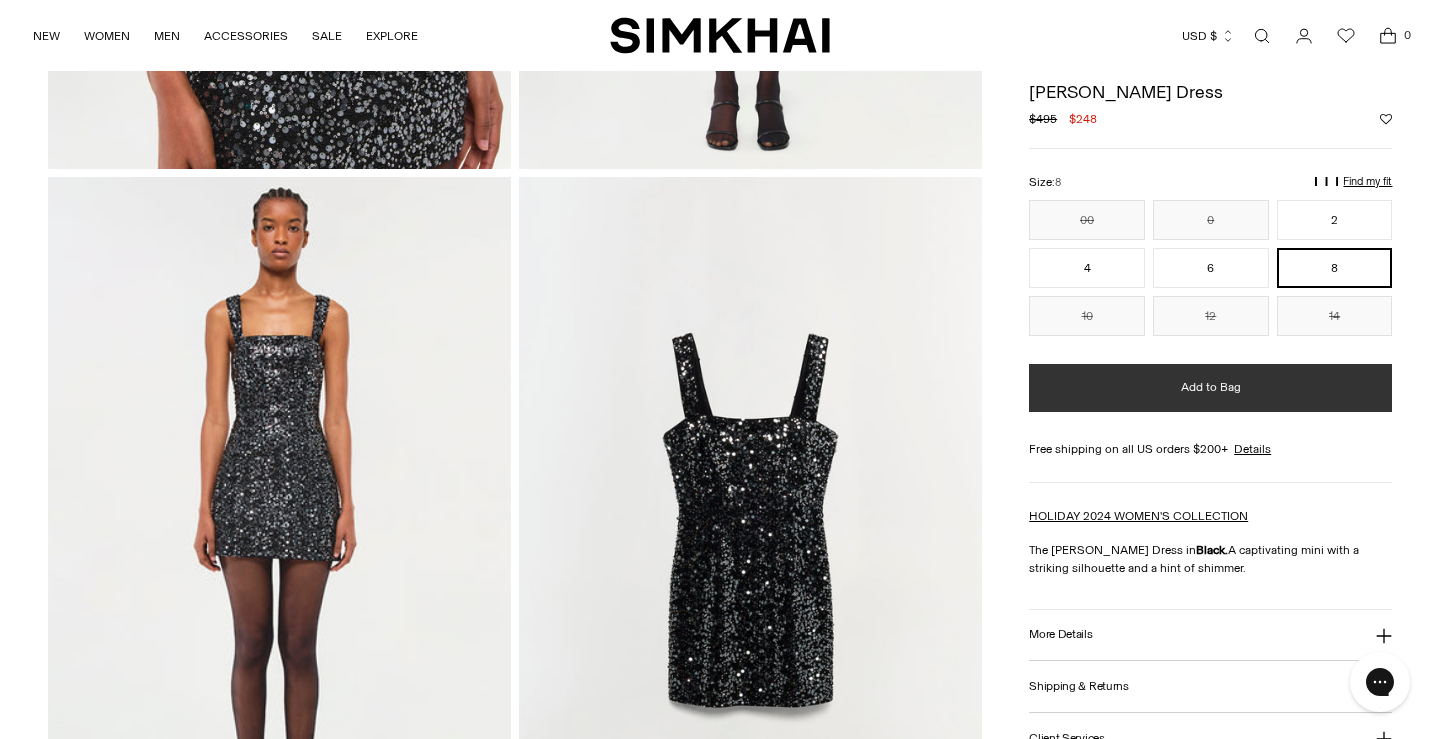 click on "Add to Bag" at bounding box center [1210, 388] 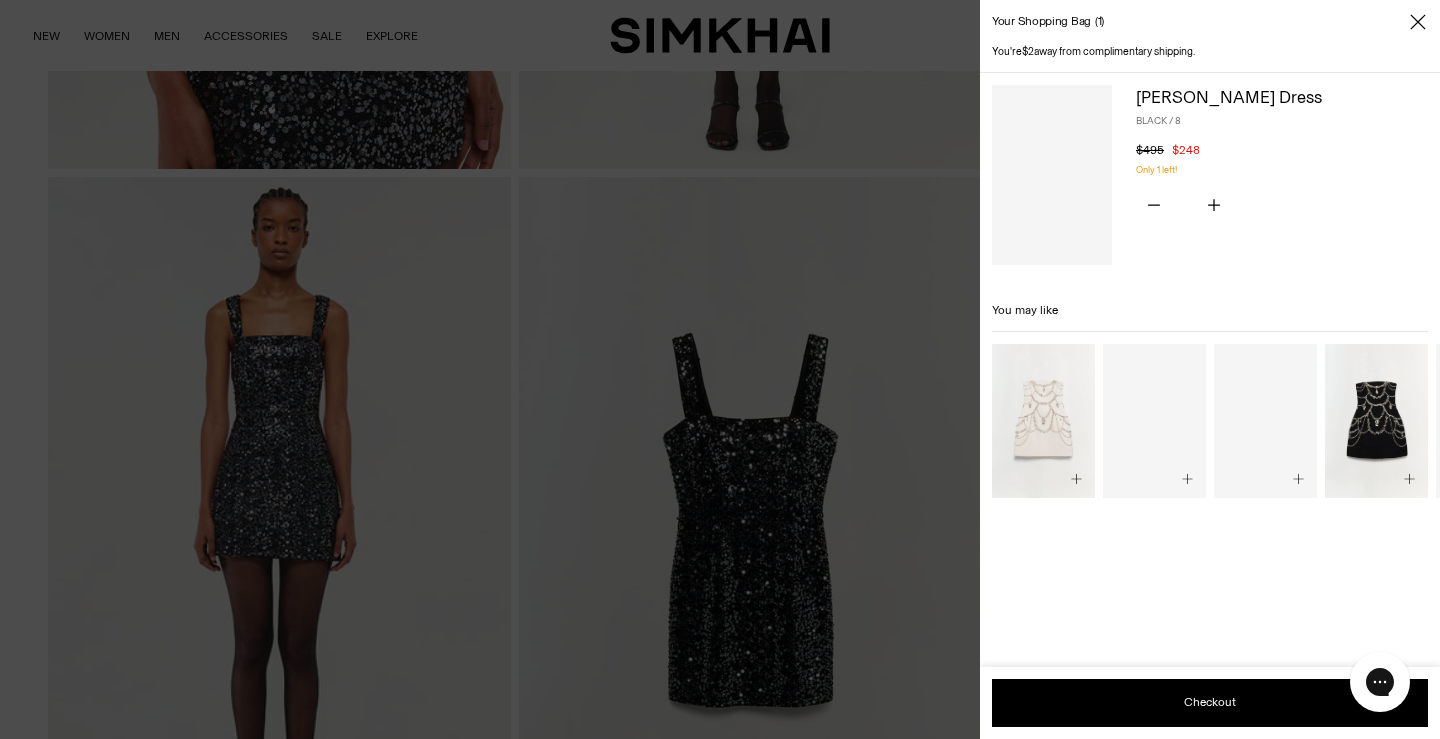 click at bounding box center (720, 369) 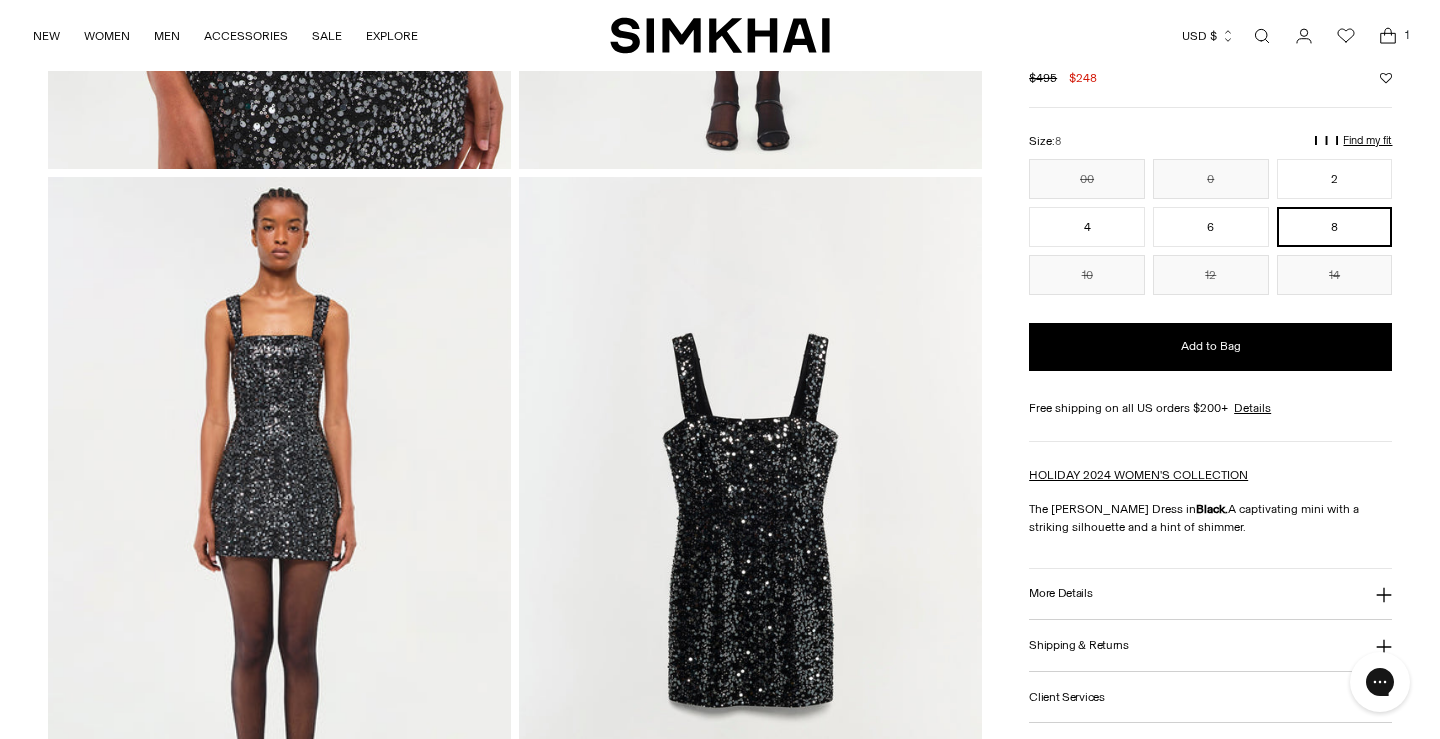 scroll, scrollTop: 2198, scrollLeft: 0, axis: vertical 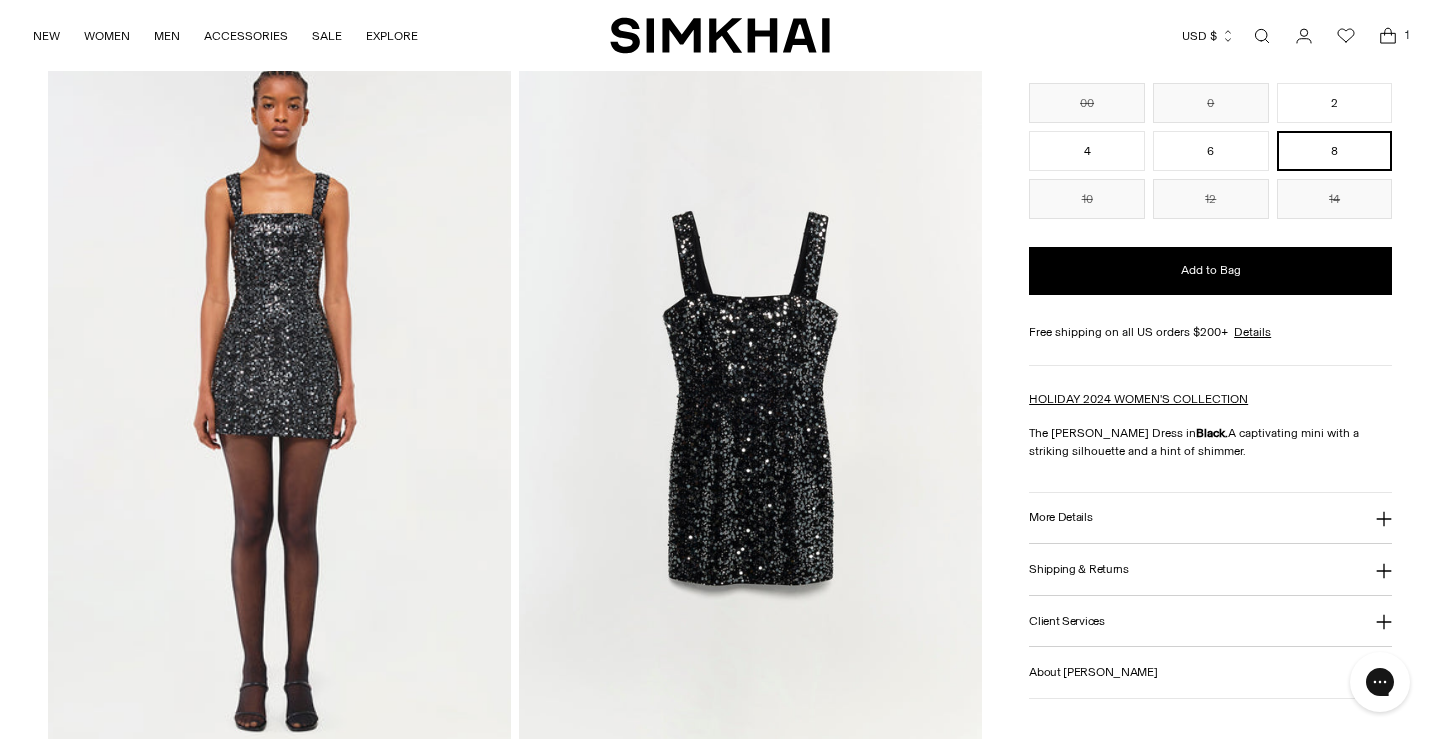 click on "More Details" at bounding box center (1210, 518) 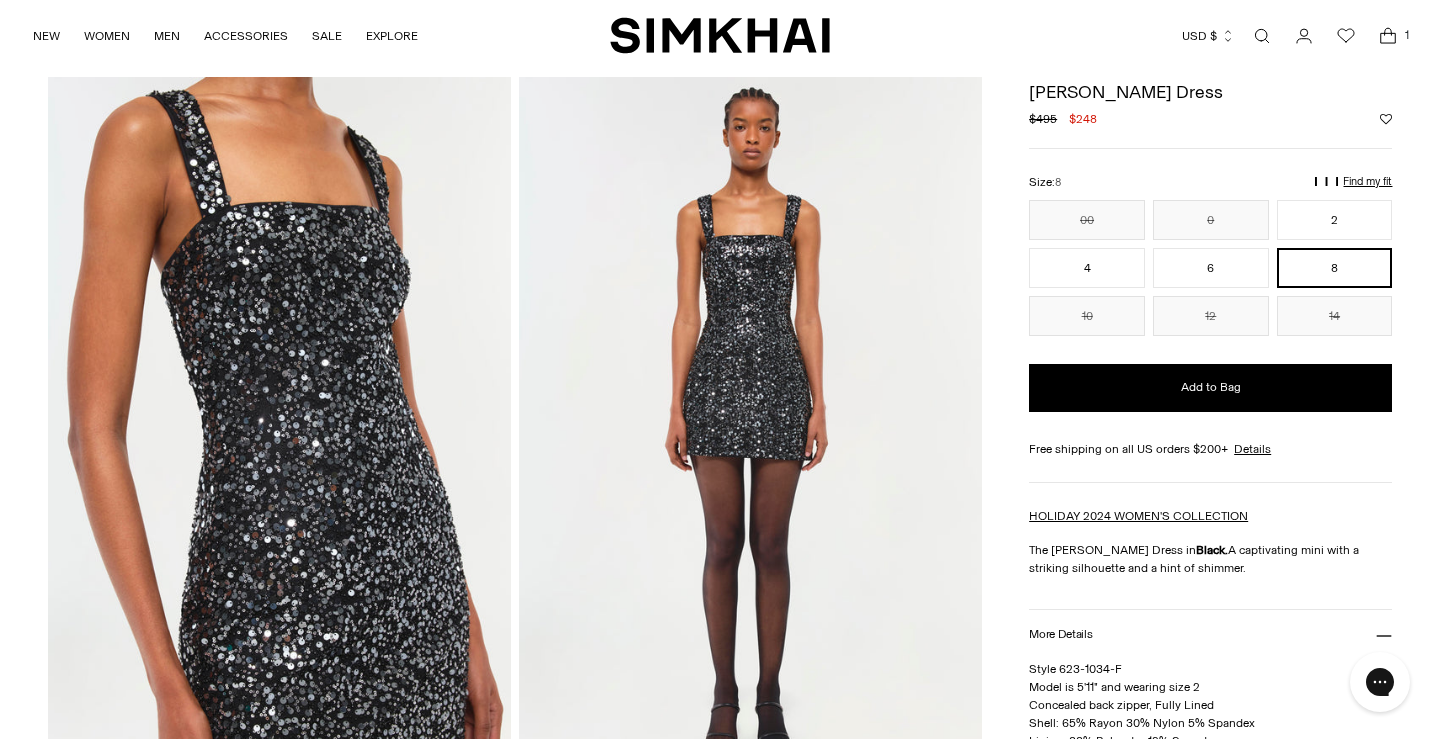 scroll, scrollTop: 1467, scrollLeft: 0, axis: vertical 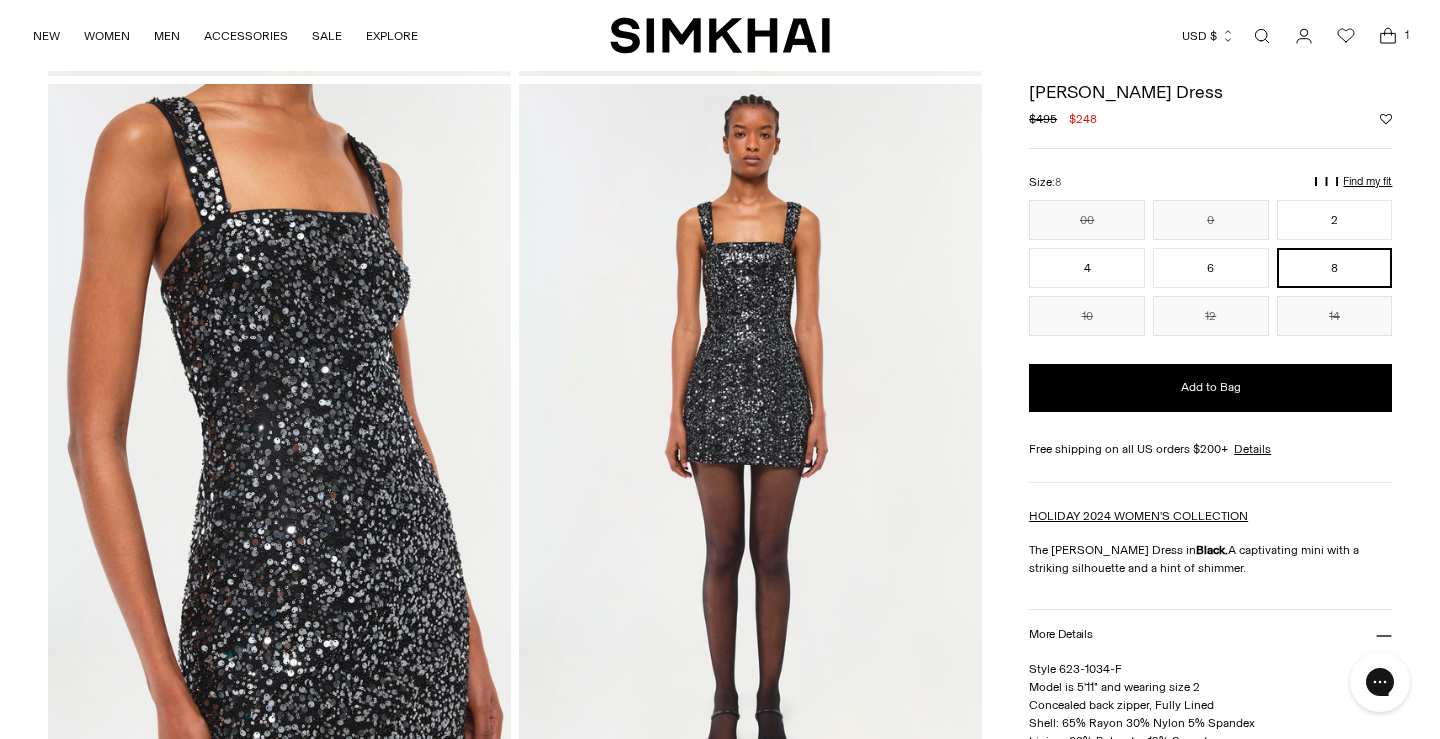 click on "Find my fit" at bounding box center [1145, 190] 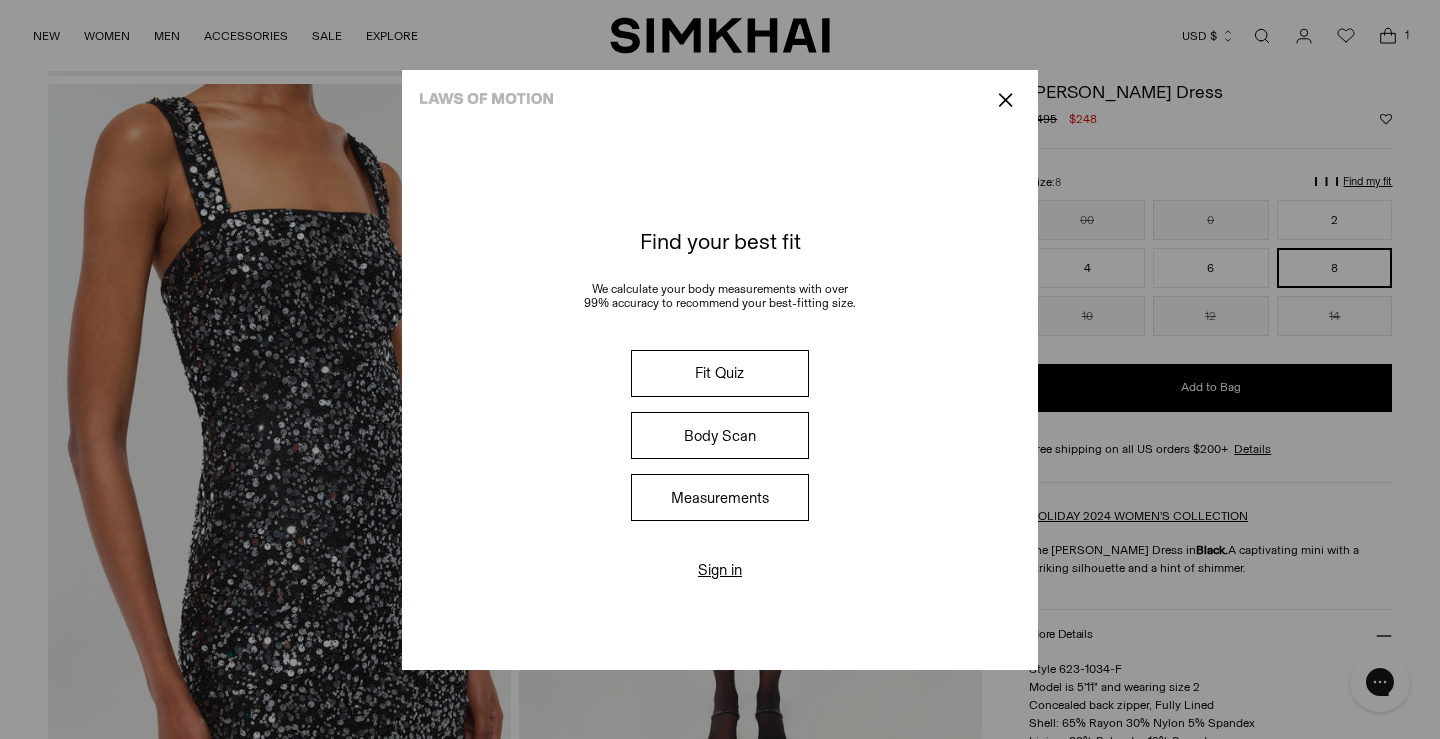 click on "Fit Quiz" at bounding box center (720, 373) 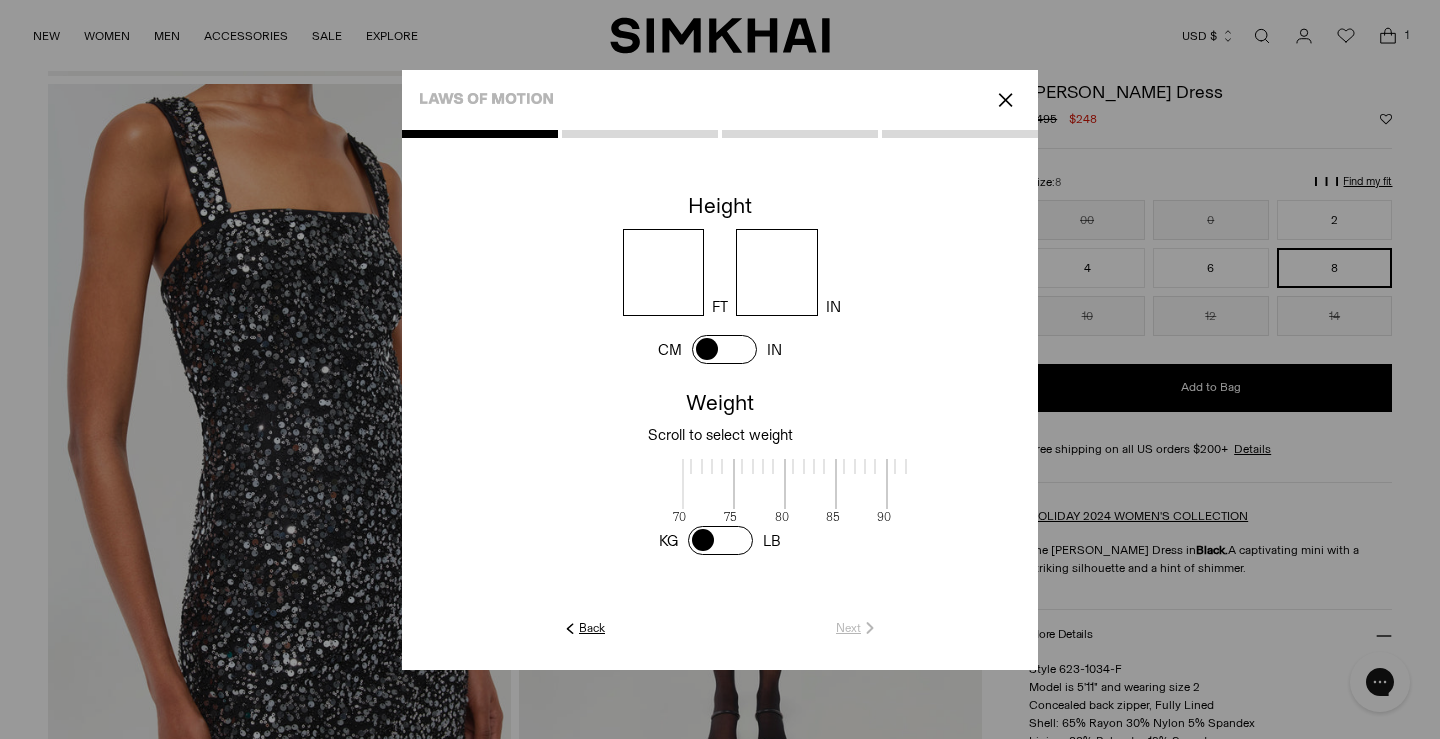 scroll, scrollTop: 4, scrollLeft: 650, axis: both 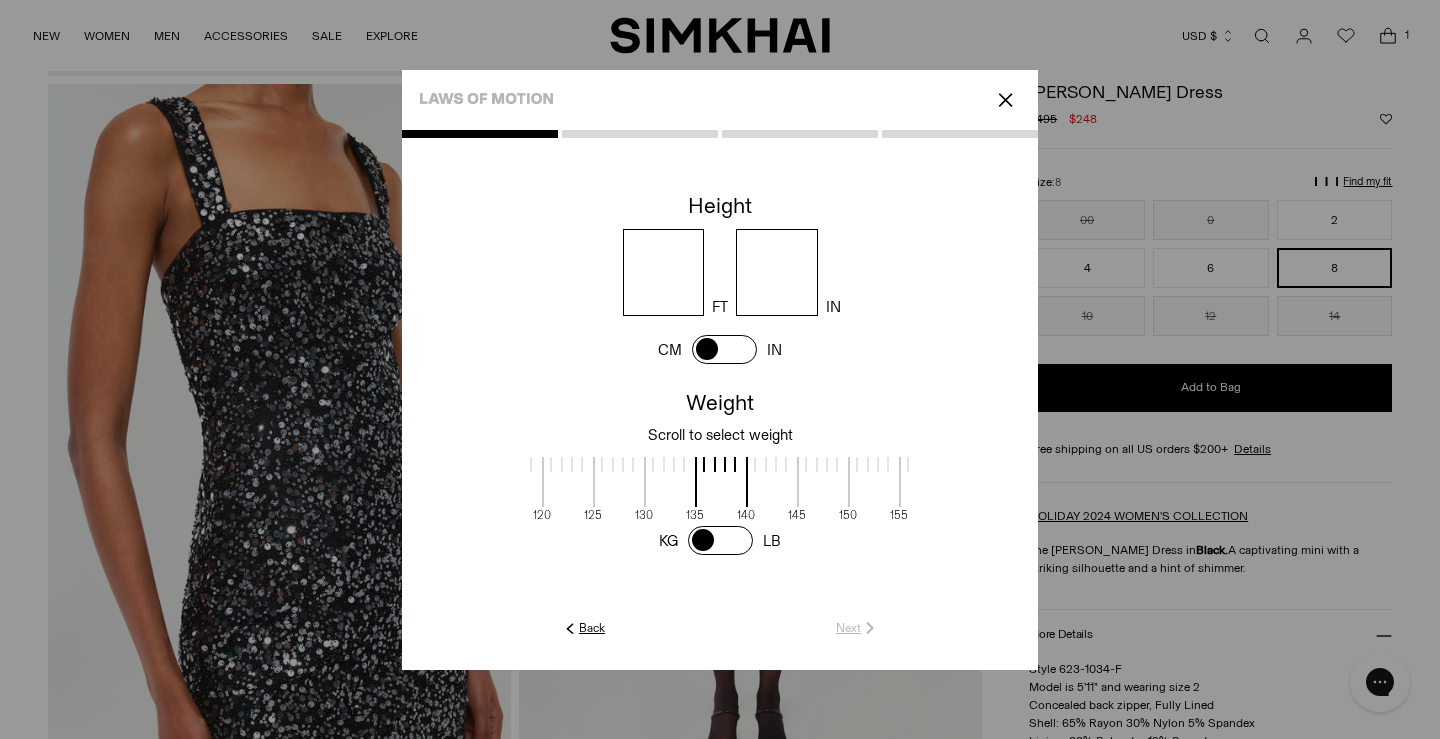 click at bounding box center (664, 272) 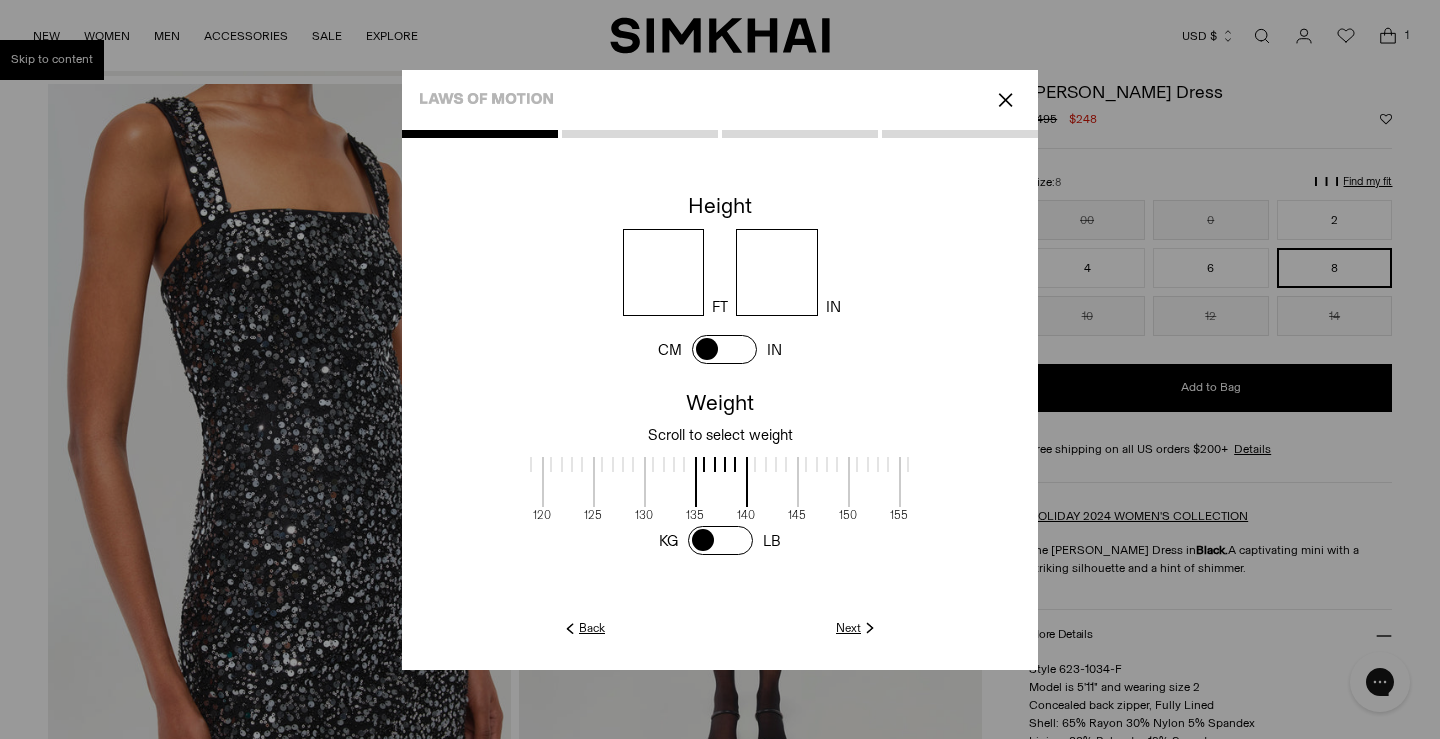 type on "*" 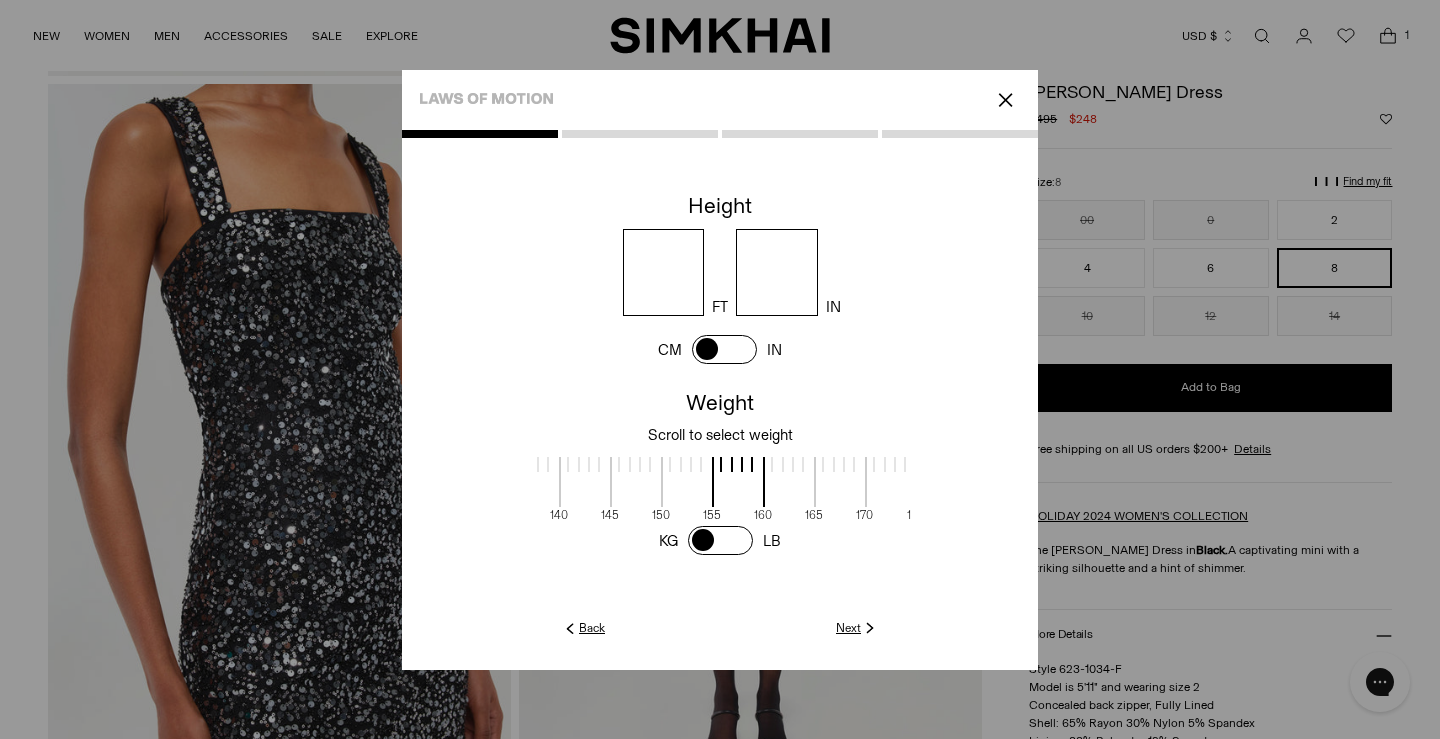 drag, startPoint x: 747, startPoint y: 490, endPoint x: 525, endPoint y: 462, distance: 223.7588 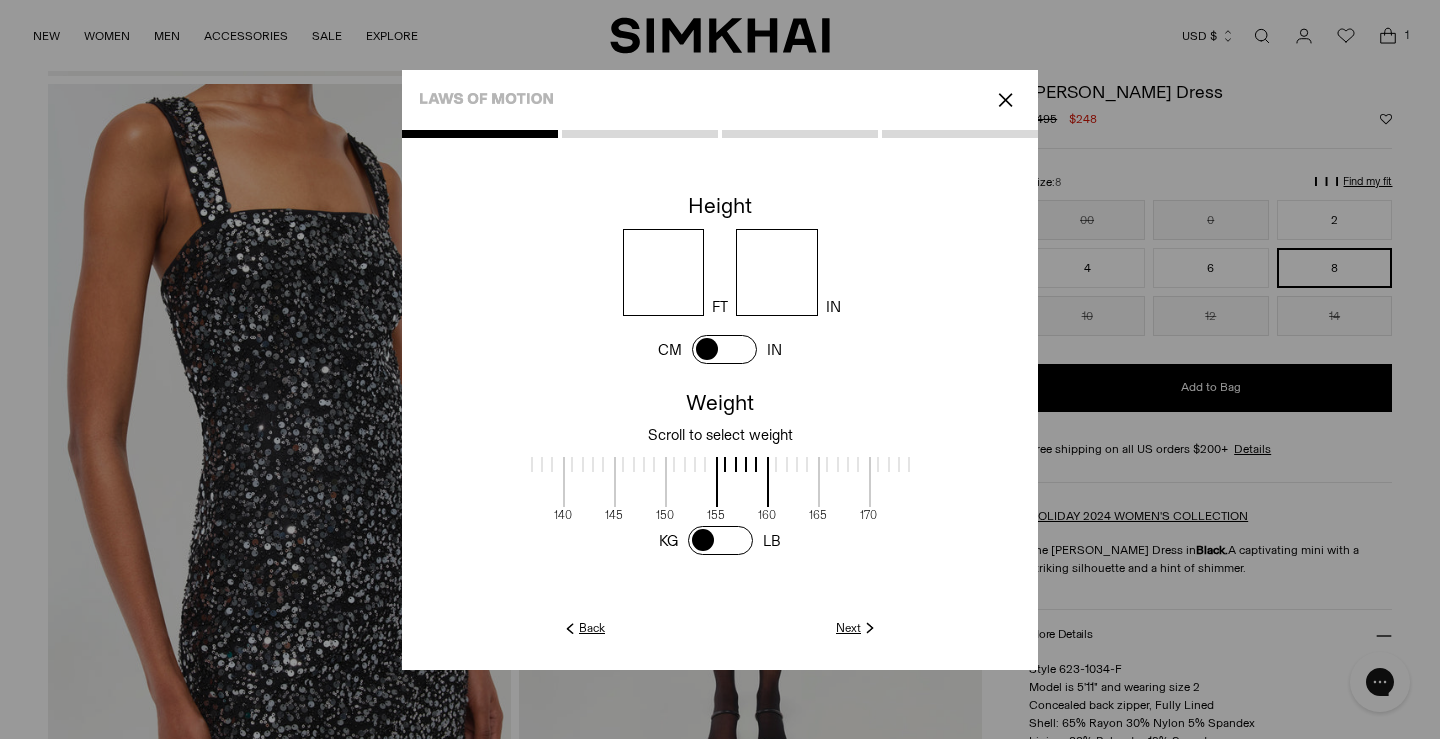 click 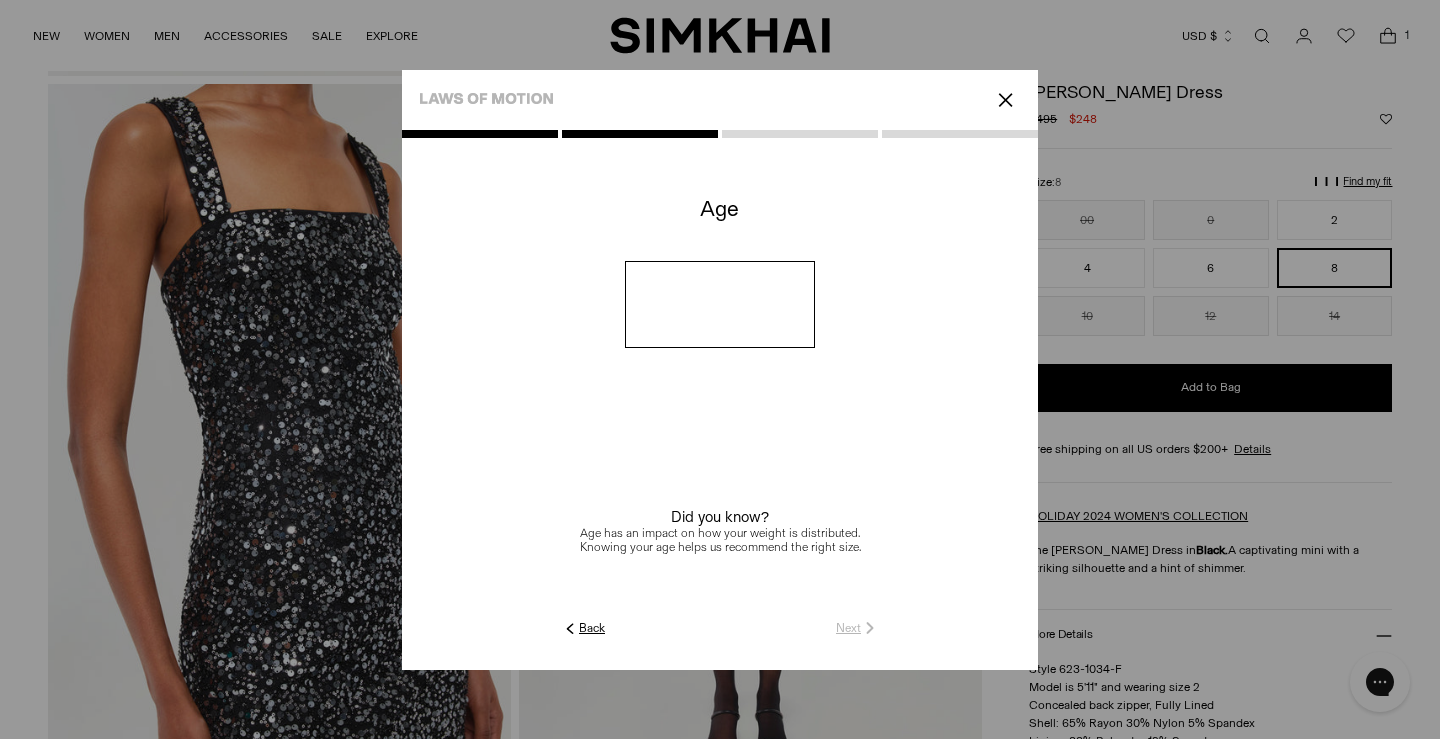 click 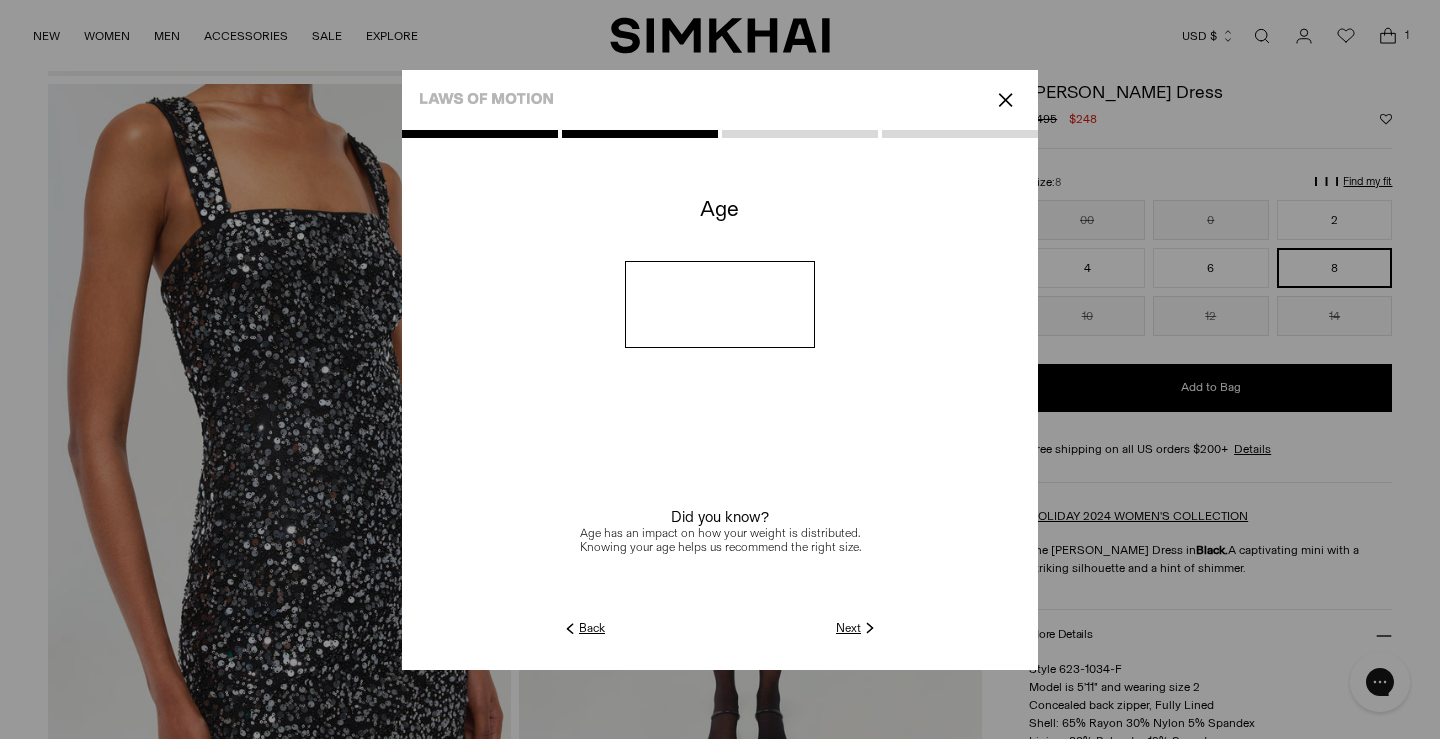 type on "**" 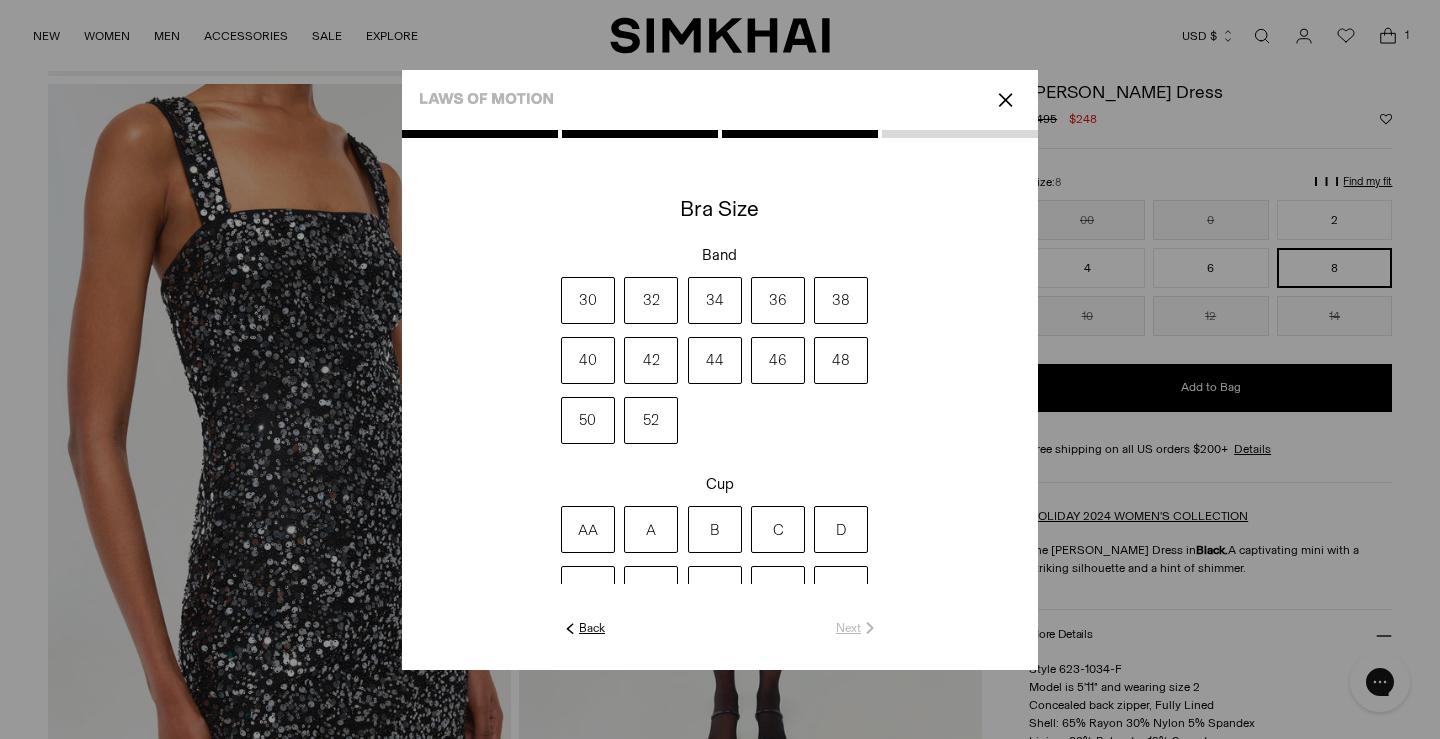 click on "34" at bounding box center (715, 300) 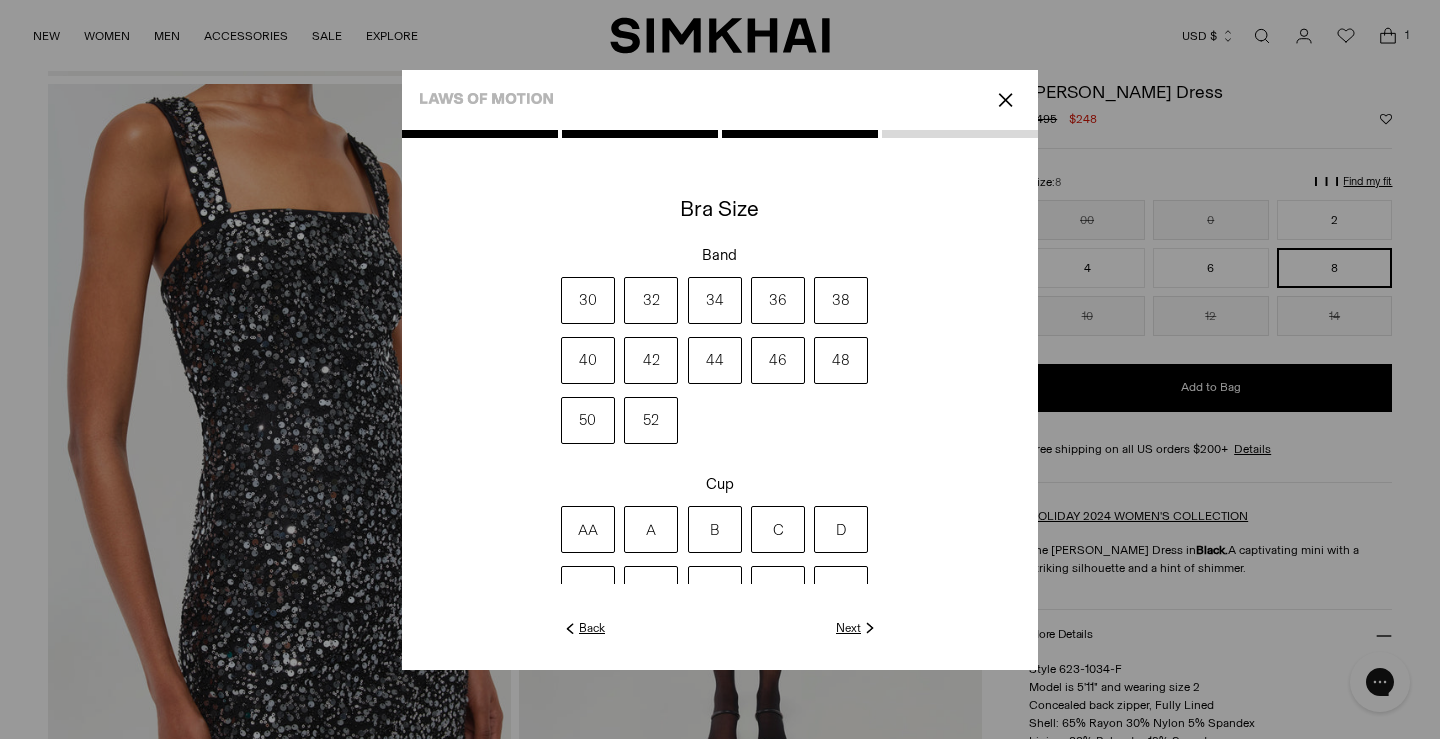 click at bounding box center (720, 400) 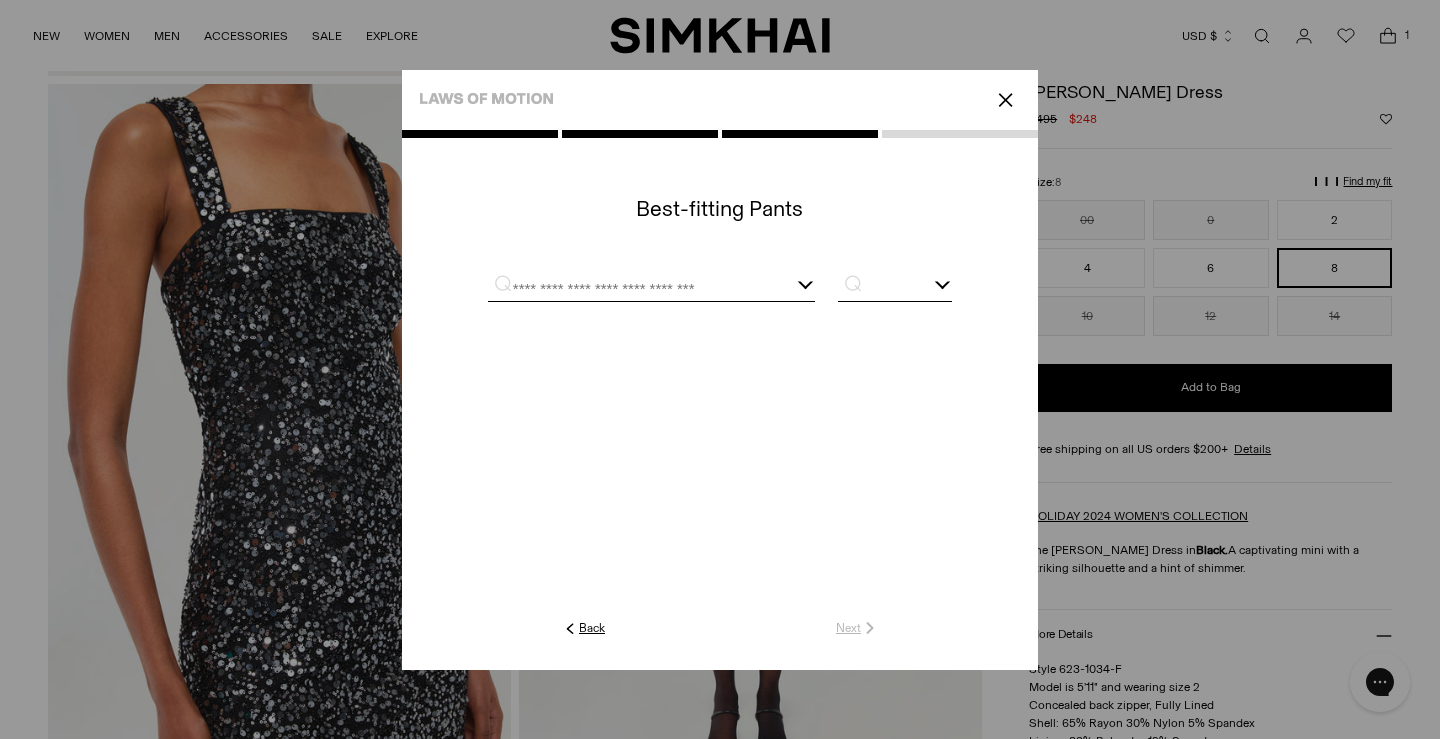 click at bounding box center (720, 286) 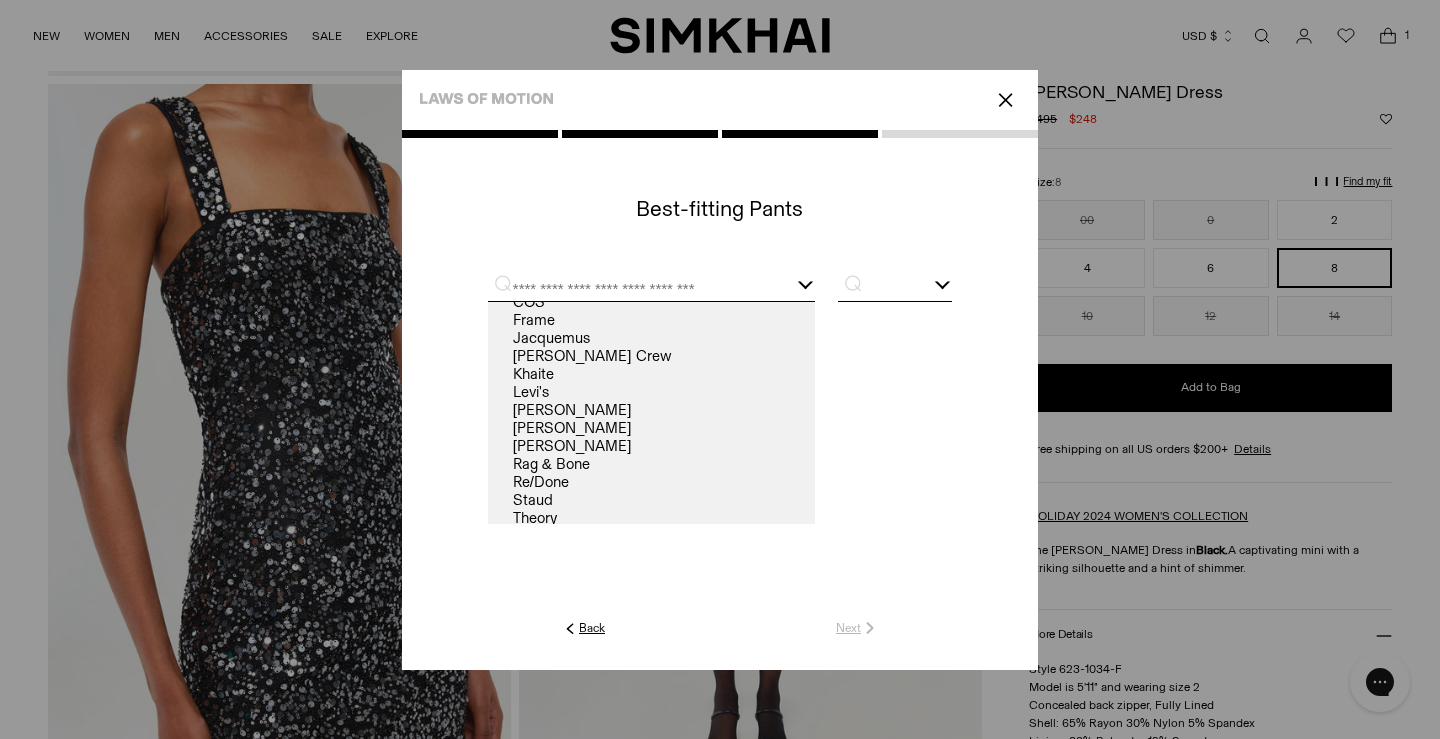 scroll, scrollTop: 53, scrollLeft: 0, axis: vertical 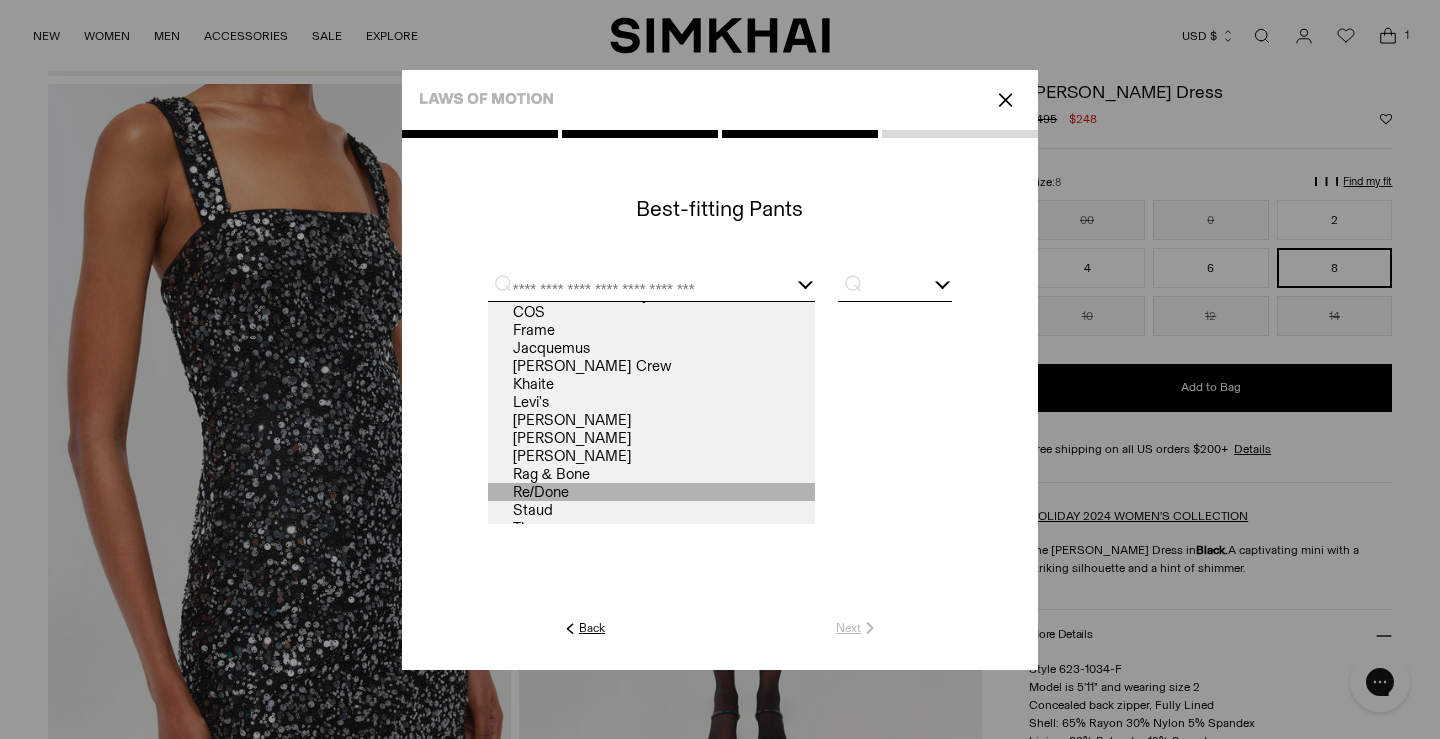 click on "Re/Done" at bounding box center [651, 492] 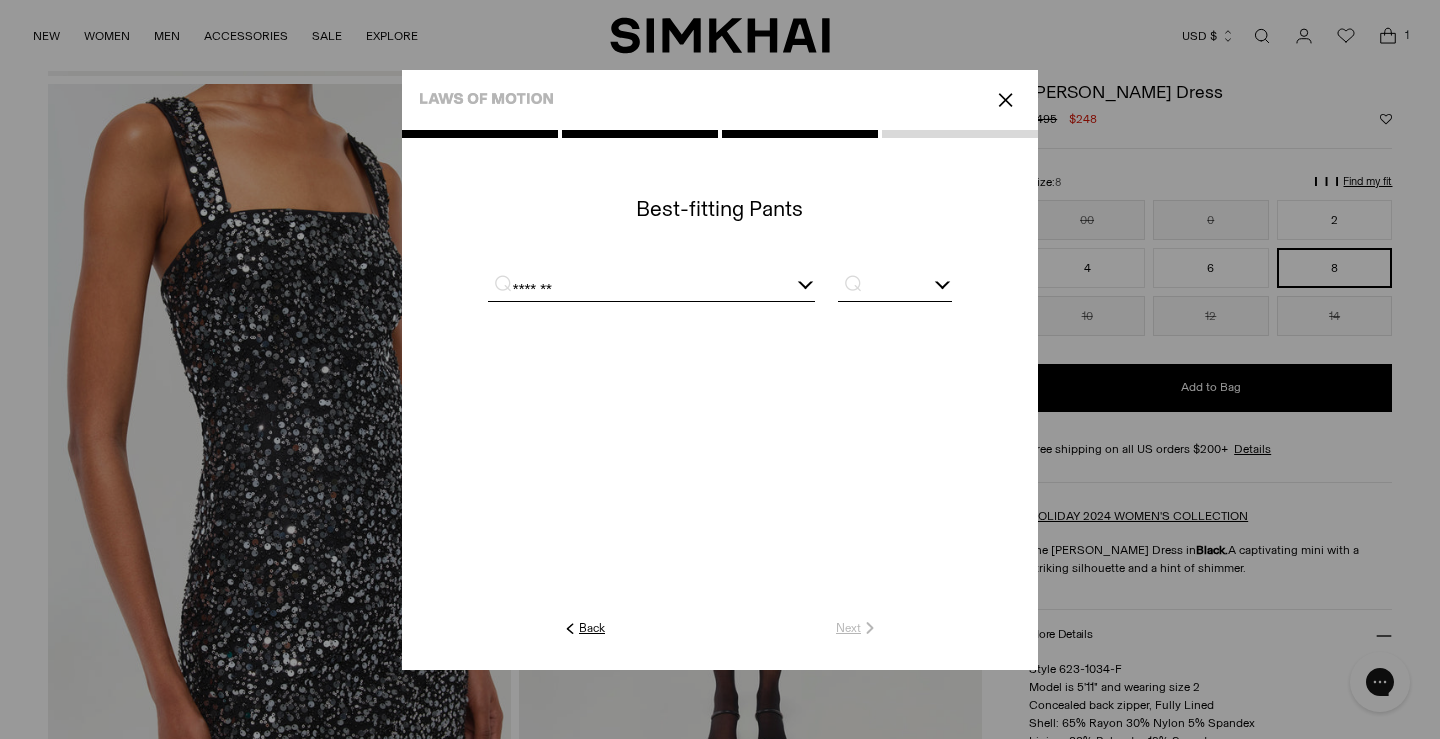 click on "*******" at bounding box center (627, 288) 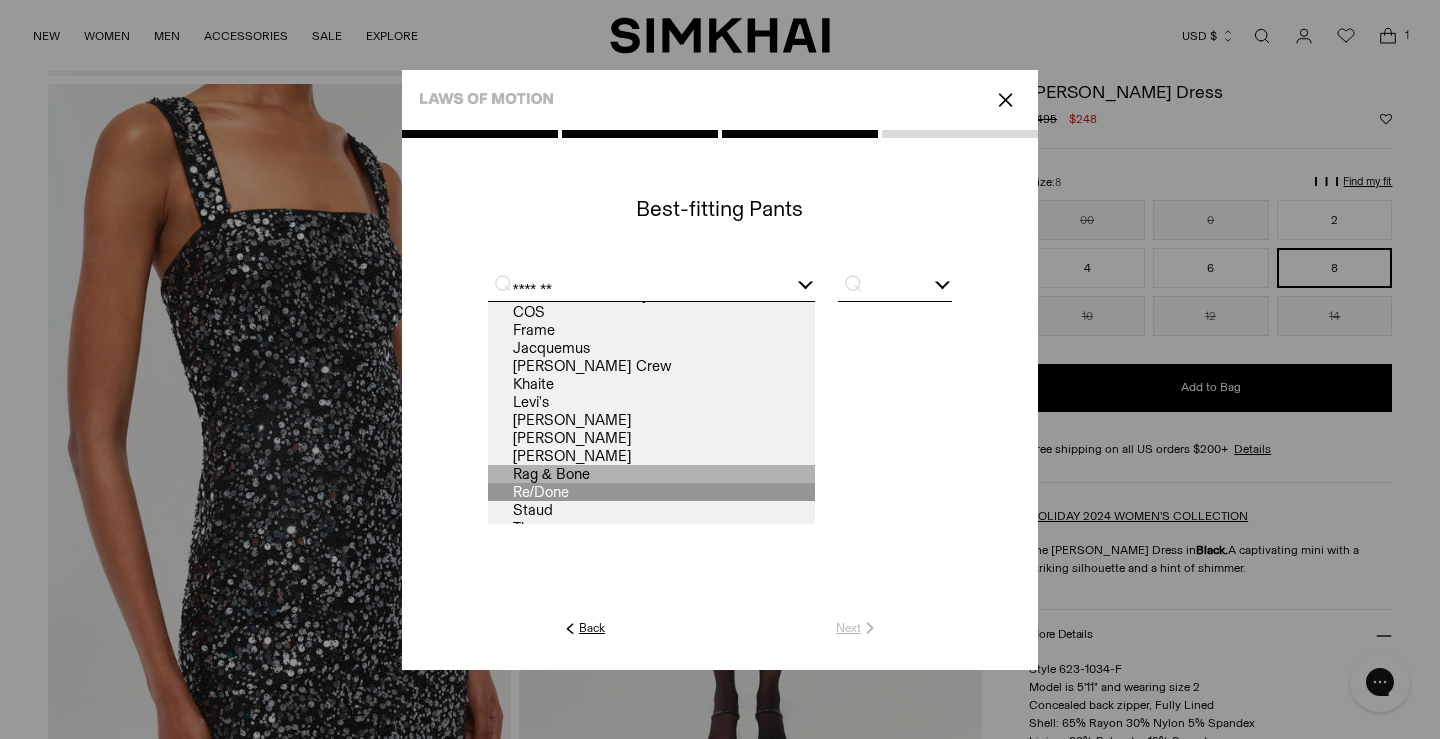 click on "Rag & Bone" at bounding box center [651, 474] 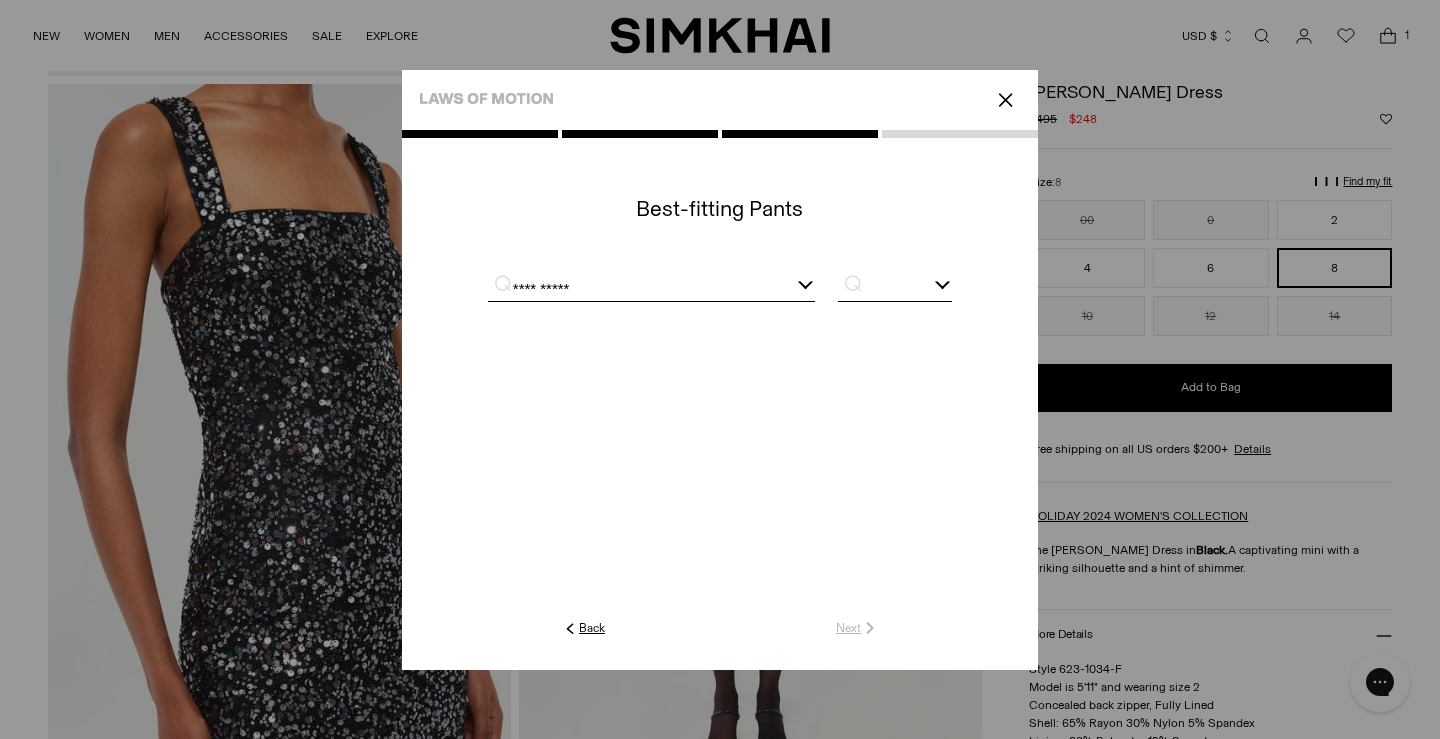 click on "⌕" at bounding box center [847, 283] 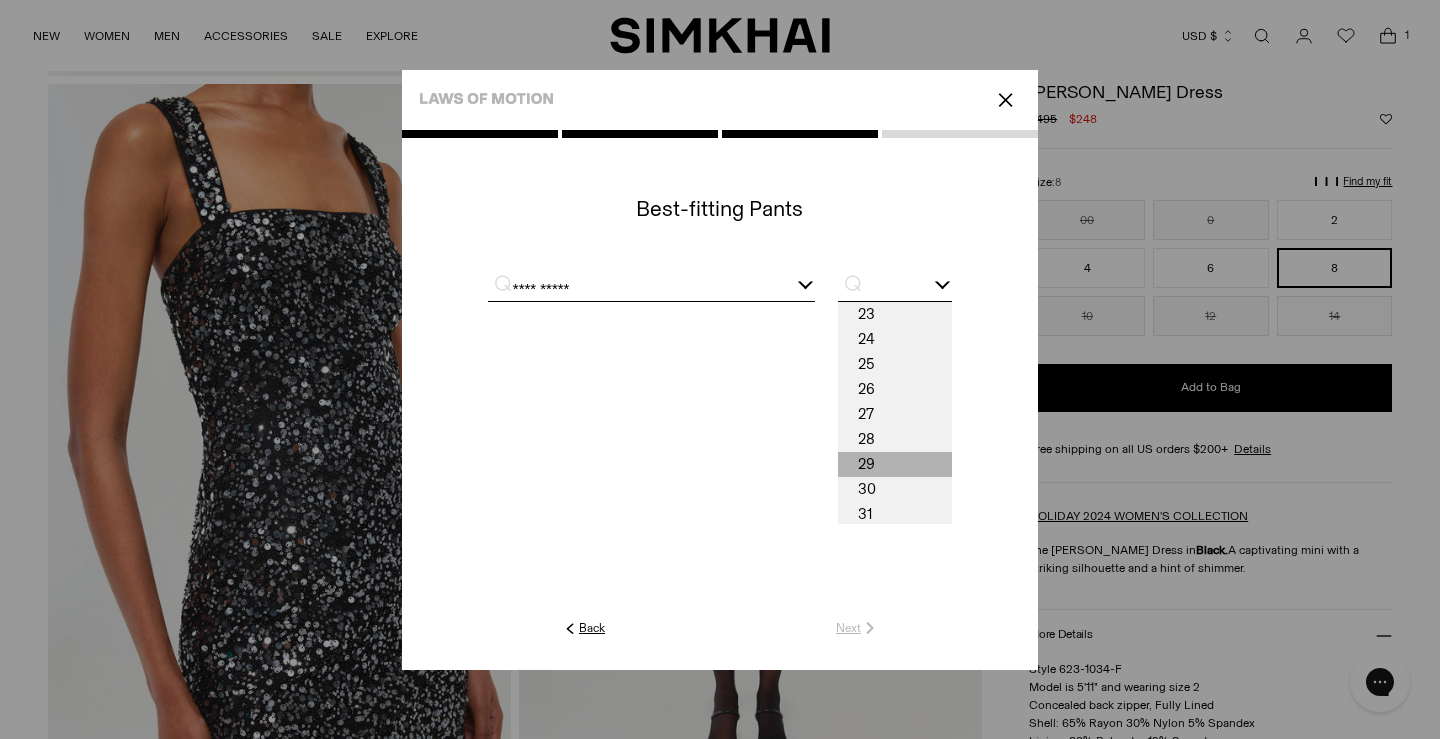 click on "29" at bounding box center [895, 464] 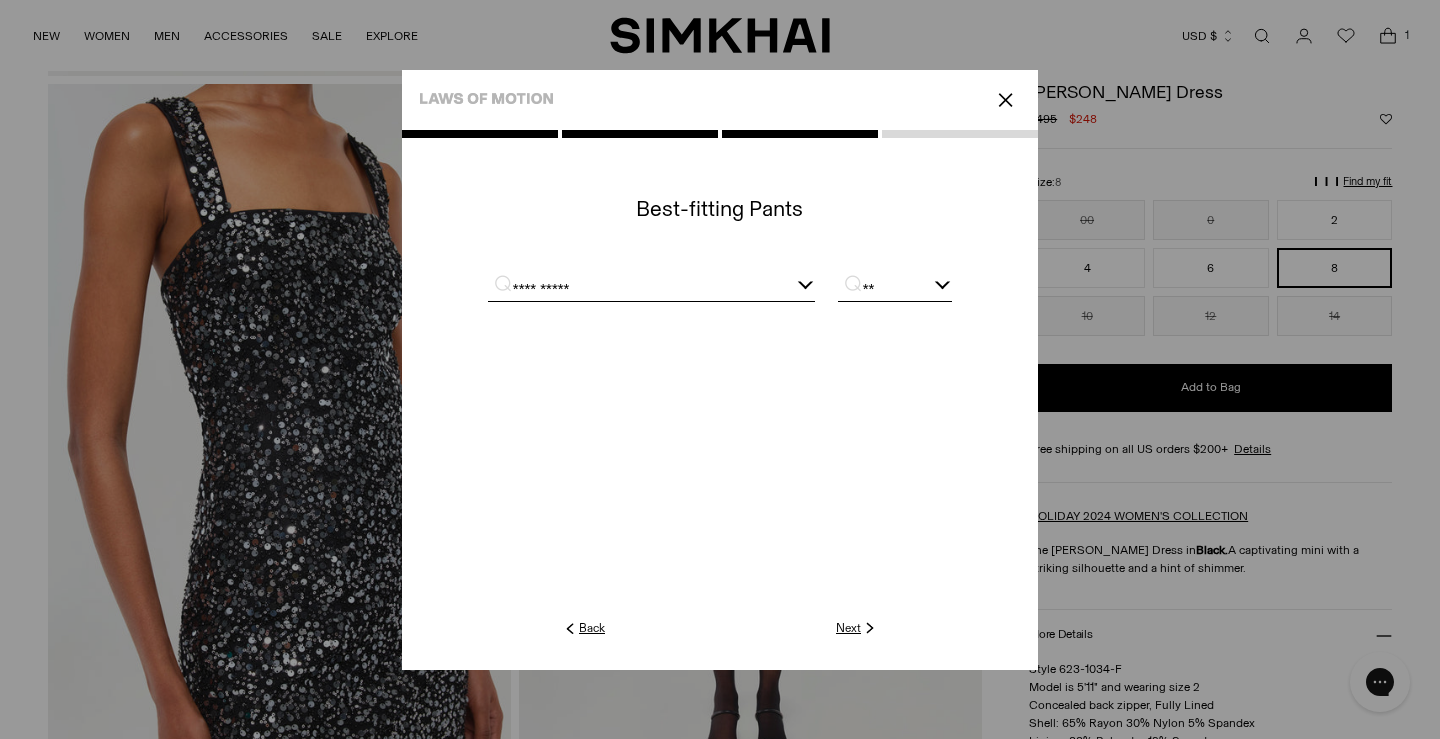 click 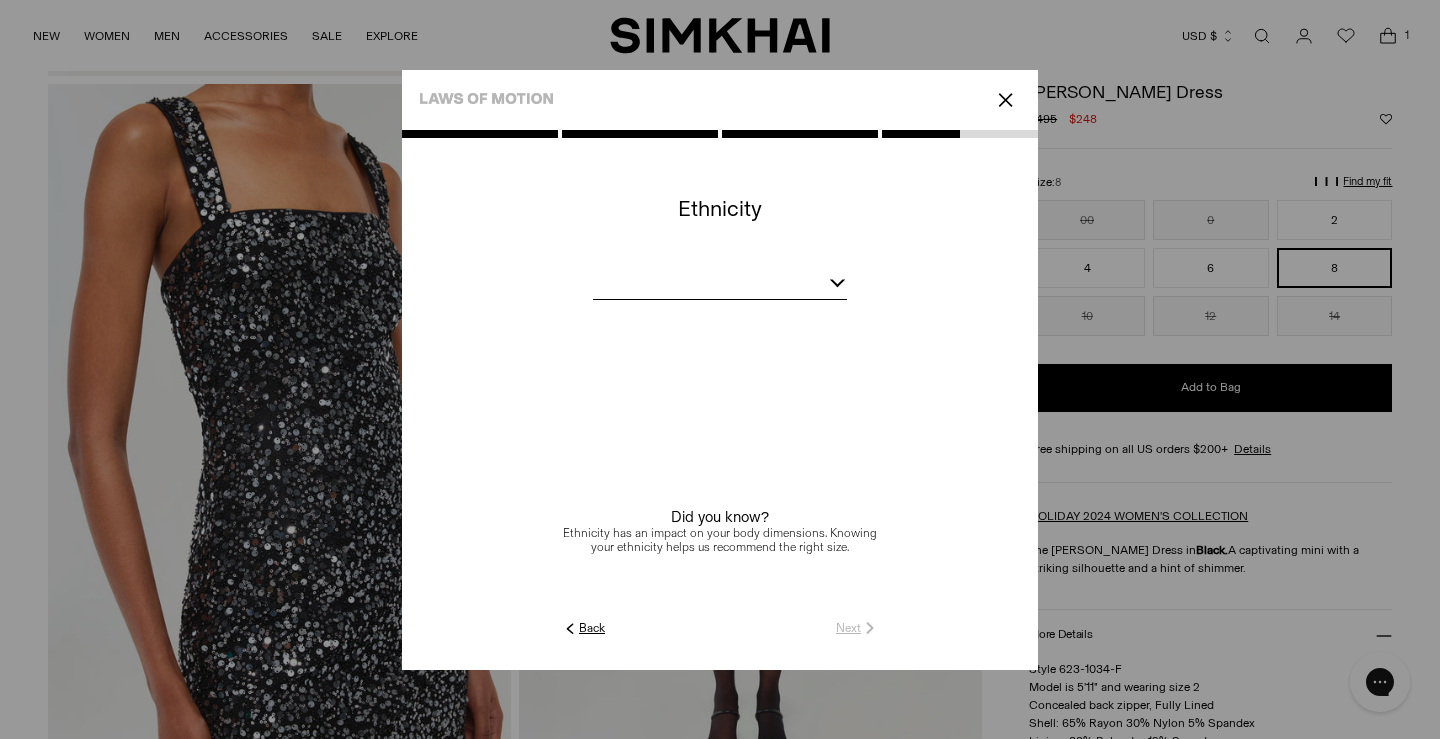 click at bounding box center [720, 286] 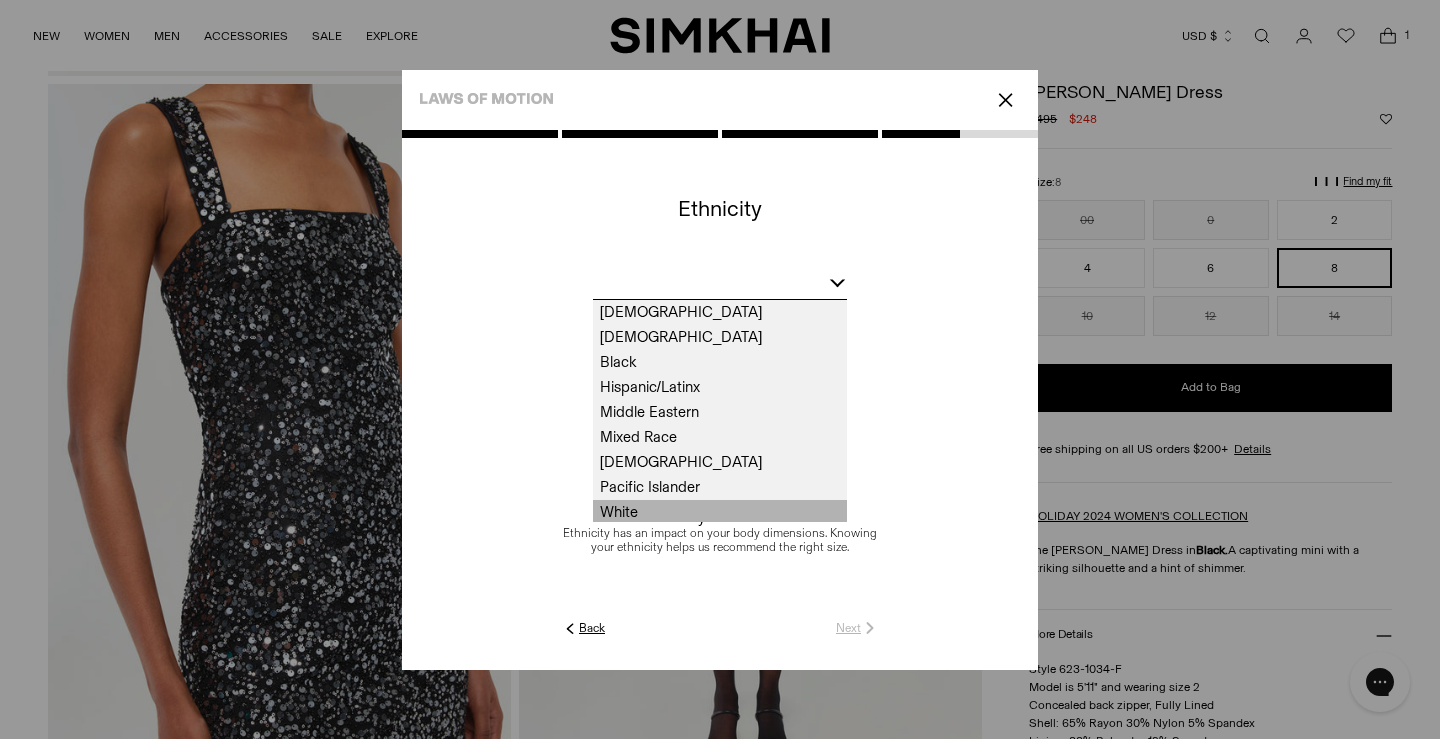 click on "White" at bounding box center [720, 512] 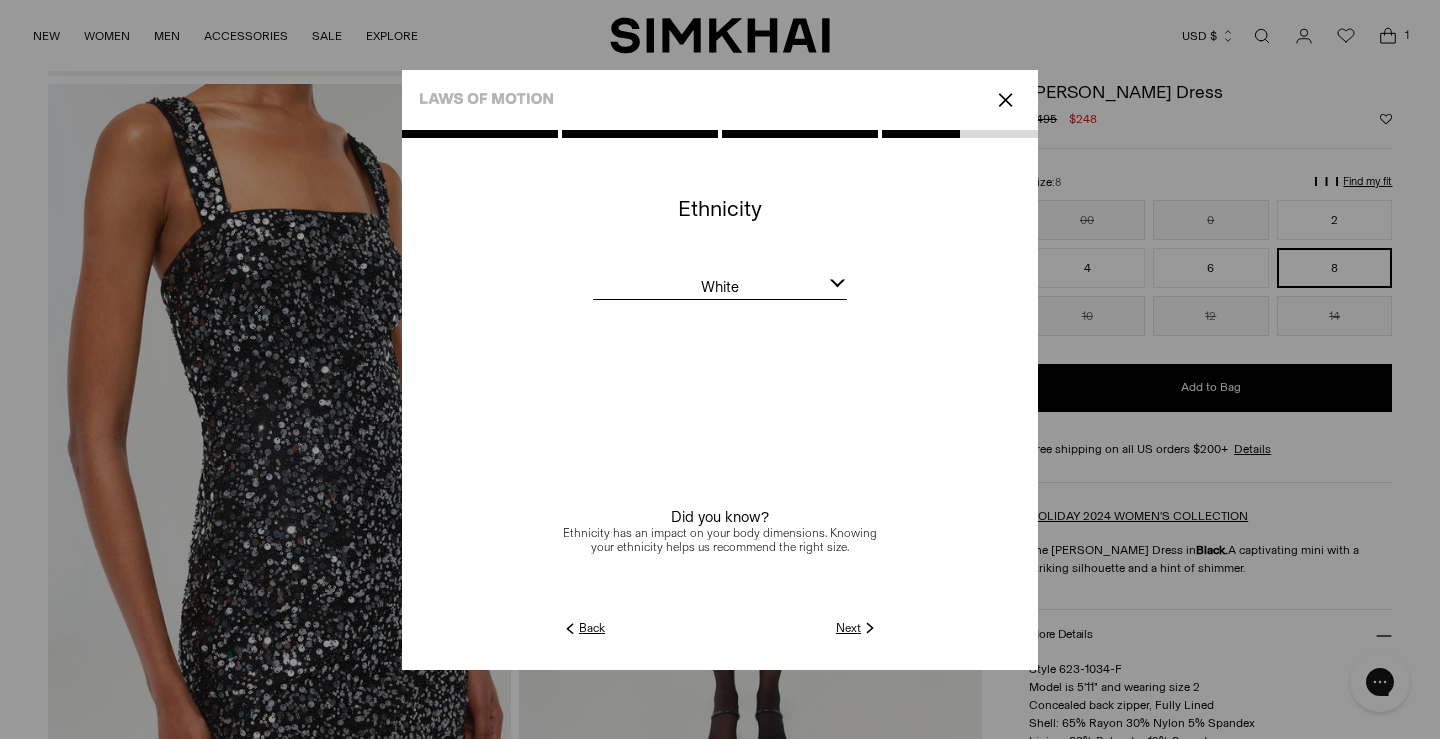 click at bounding box center (720, 400) 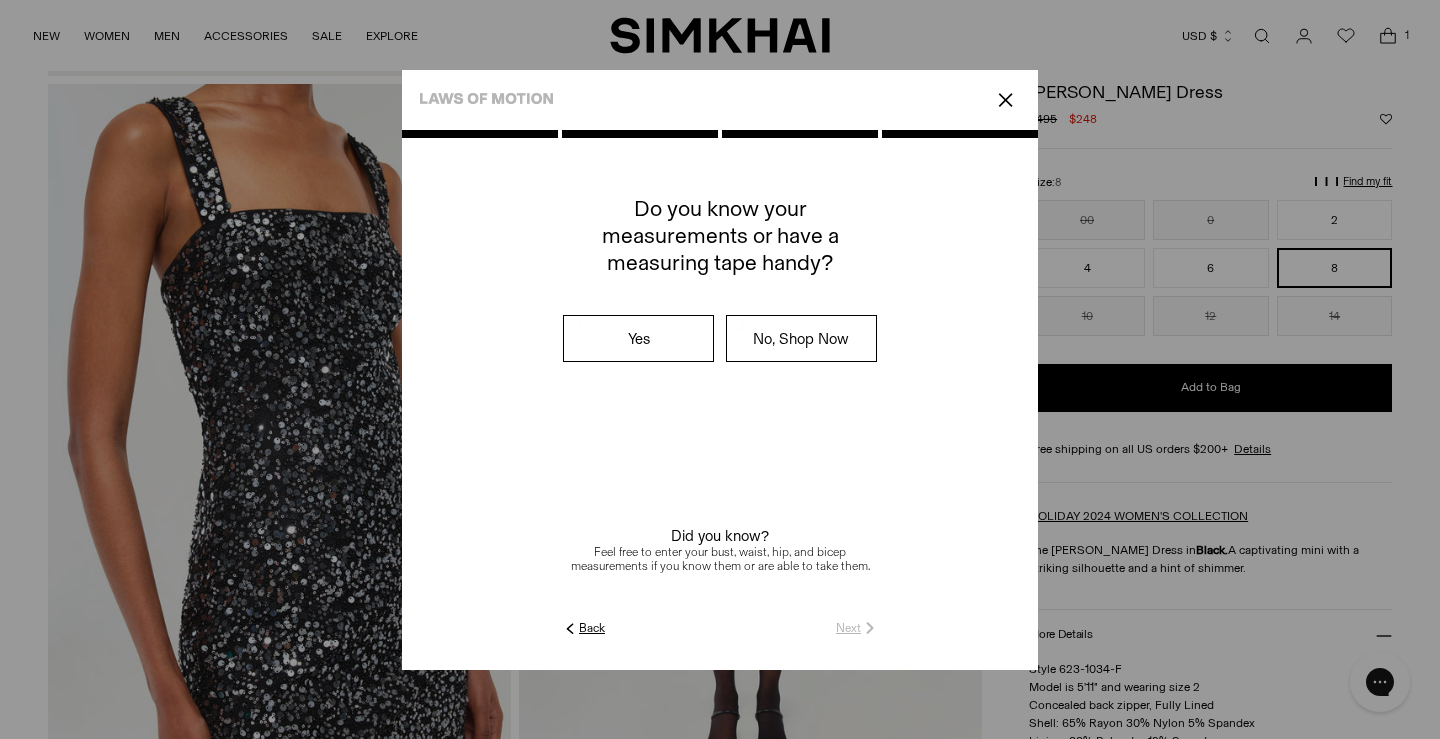 click on "No, Shop Now" at bounding box center (801, 338) 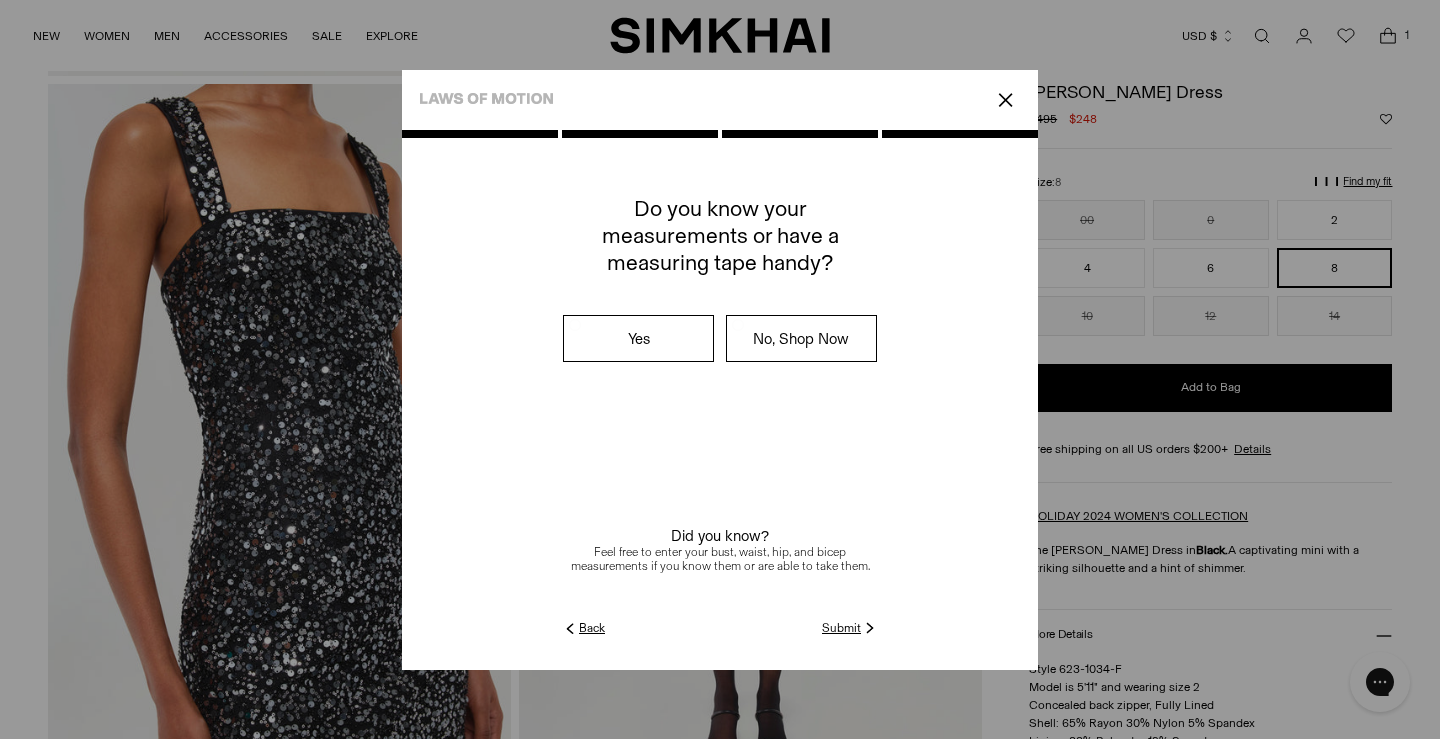 click on "Submit" 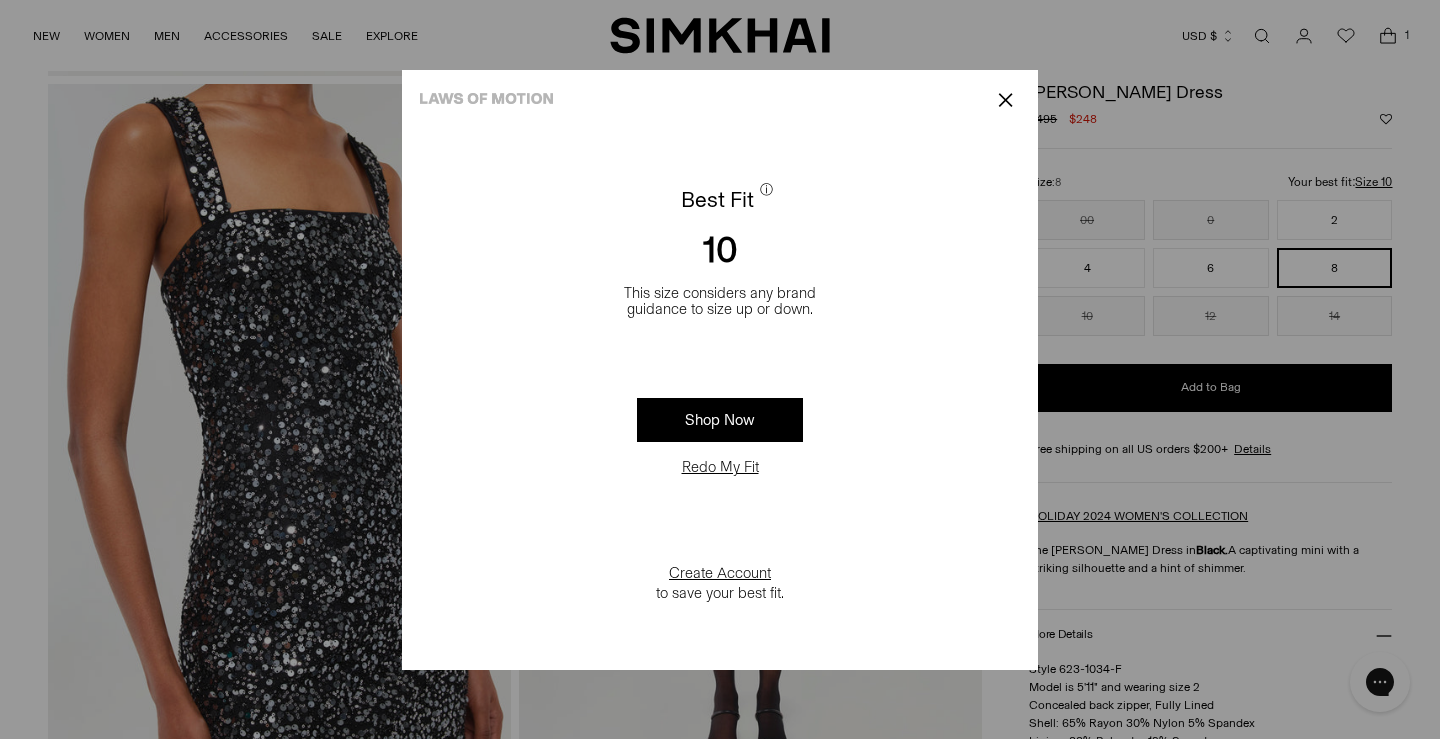 click on "✕" at bounding box center [720, 100] 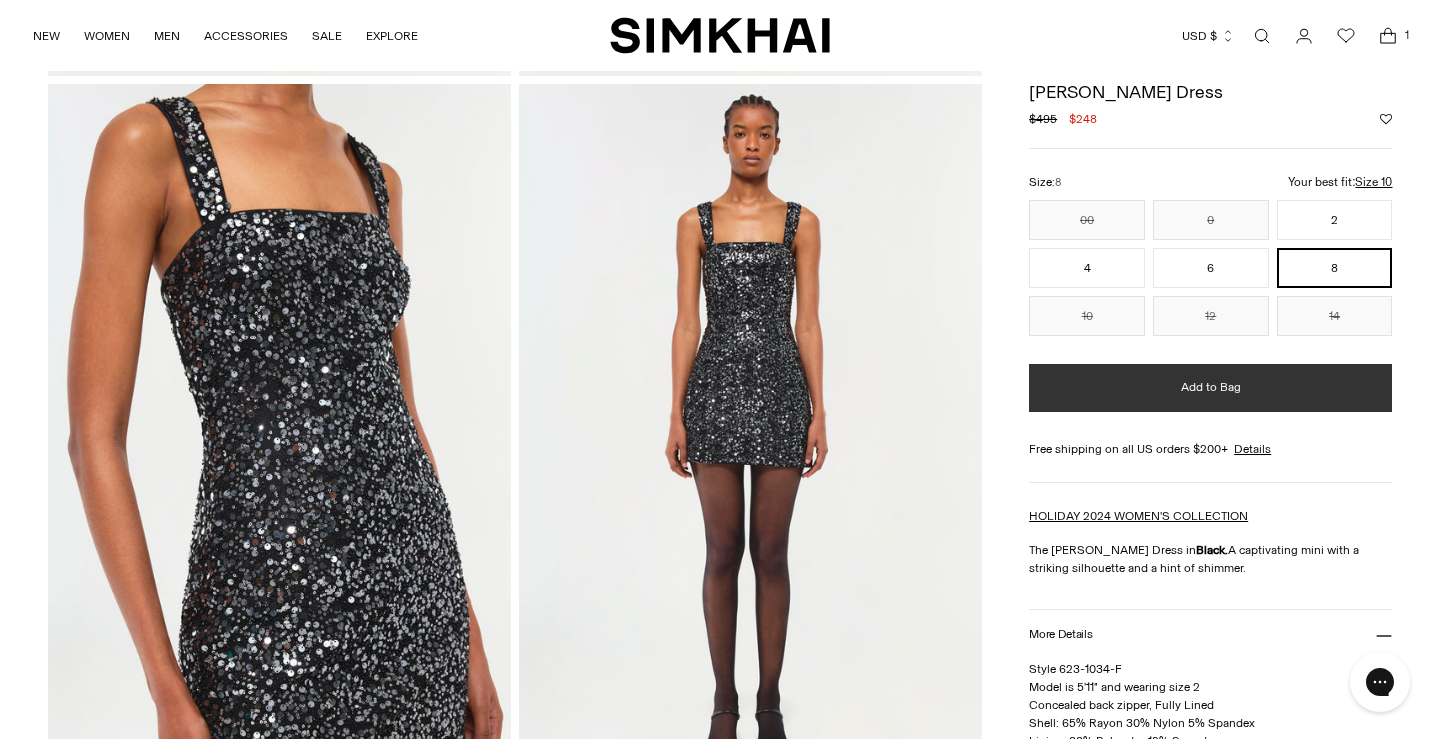 click on "Add to Bag" at bounding box center [1211, 387] 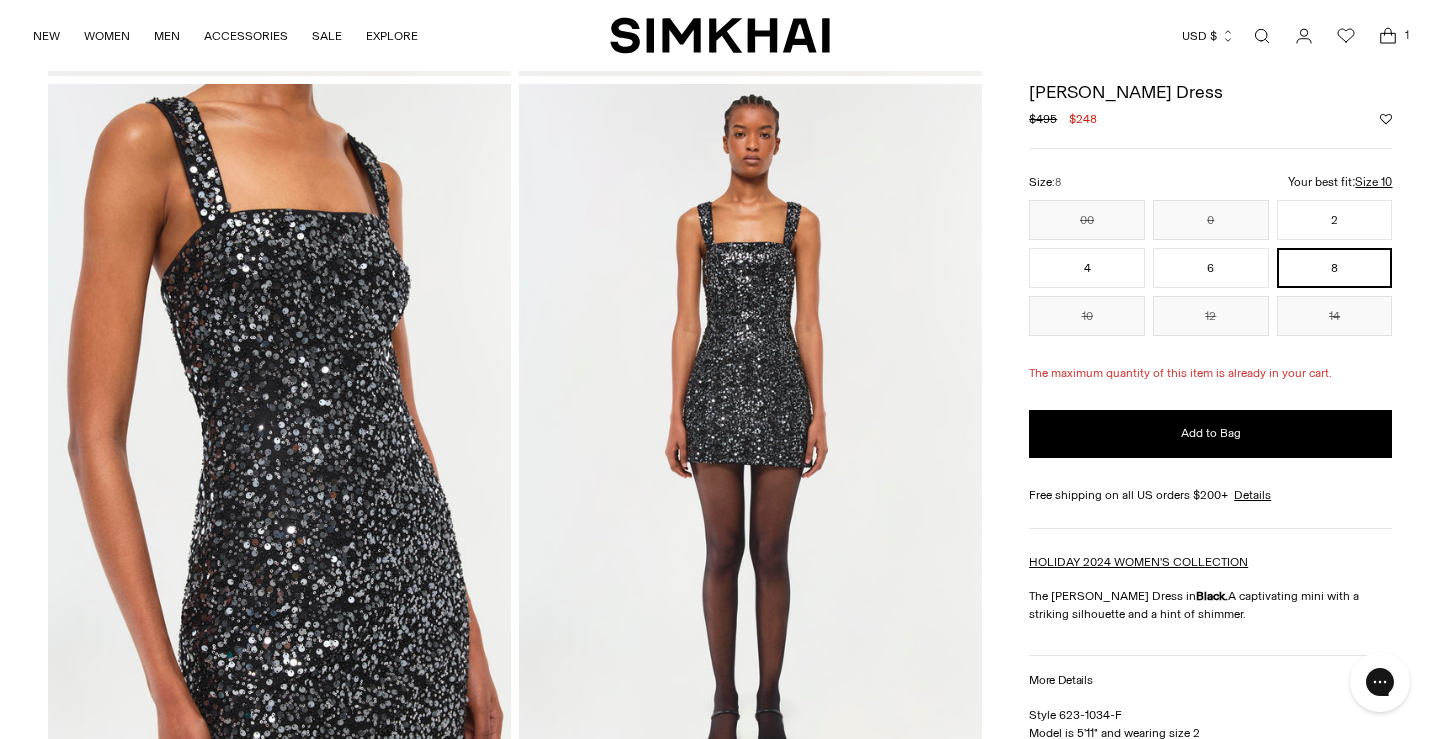 click 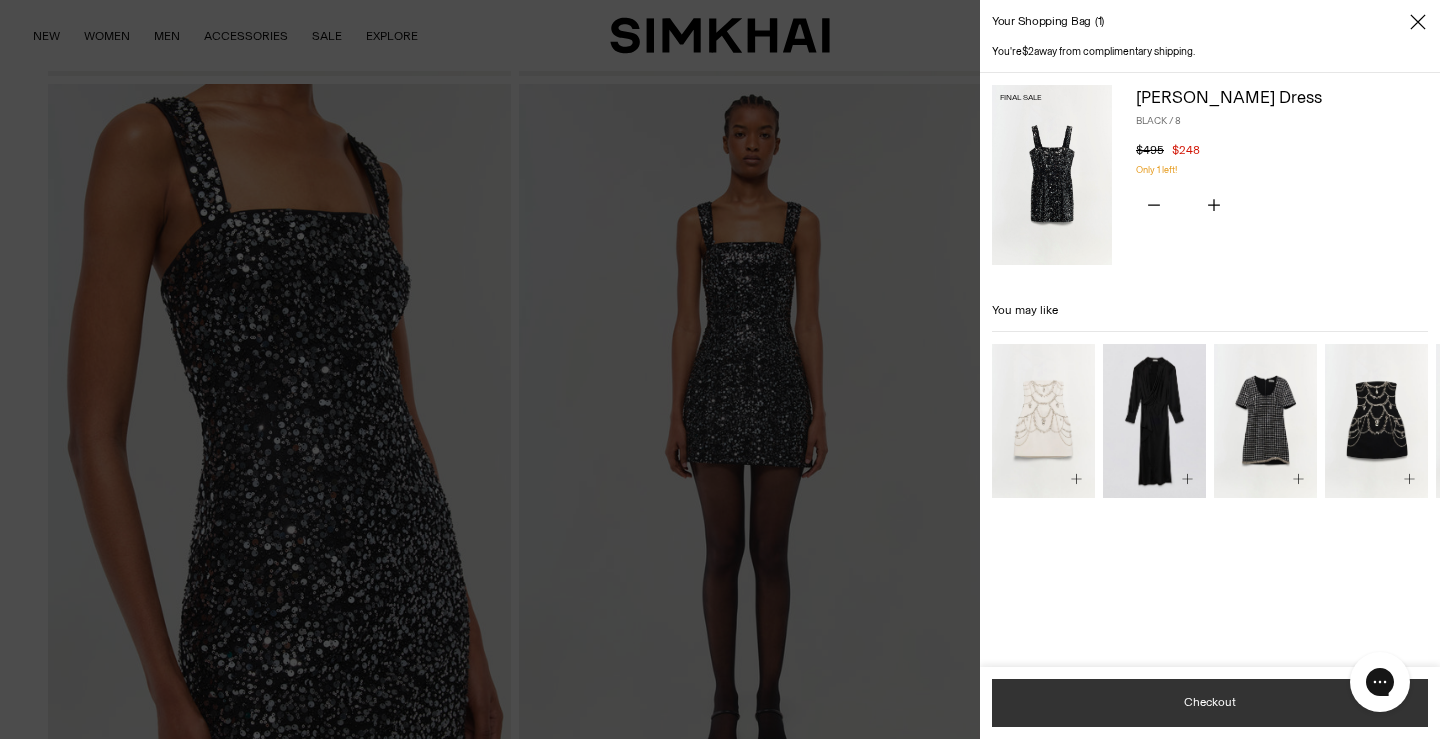click on "Checkout" at bounding box center [1210, 703] 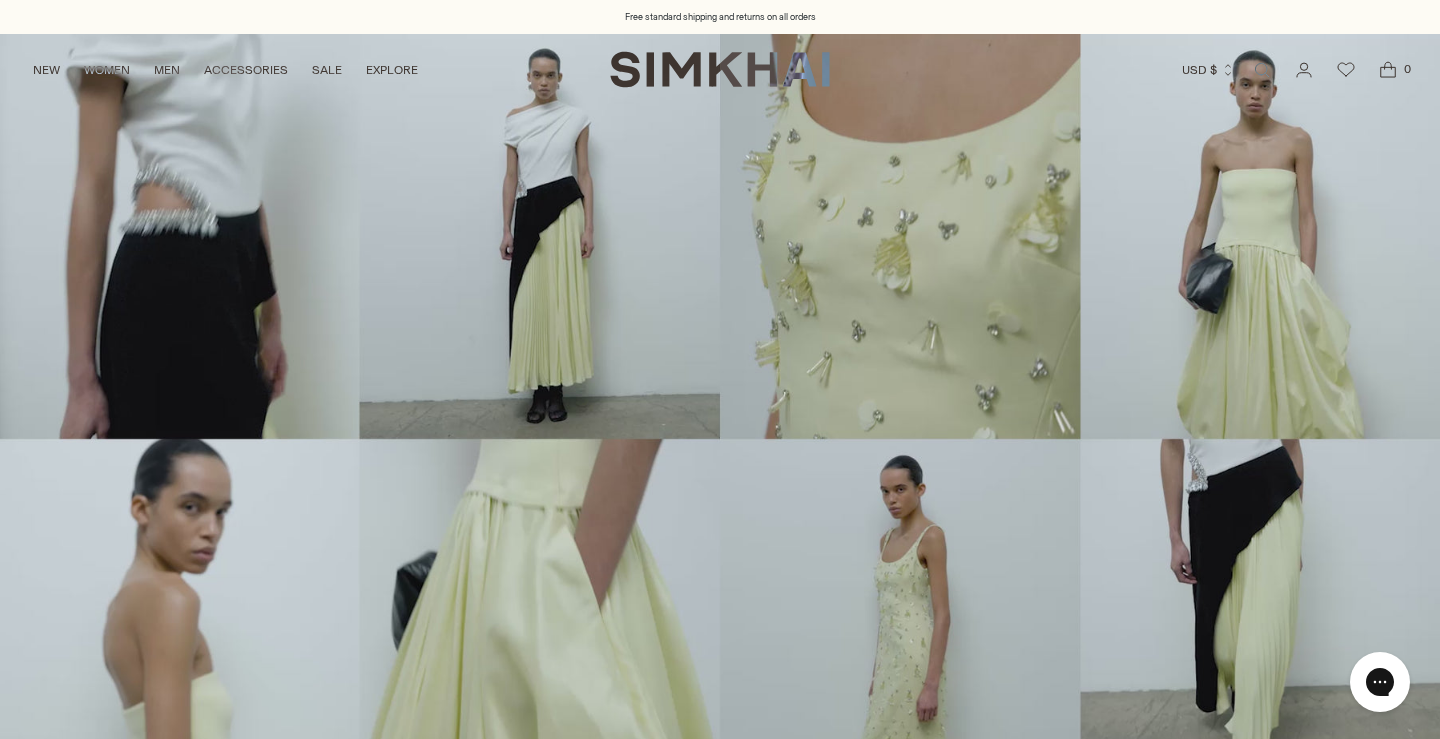 scroll, scrollTop: 0, scrollLeft: 0, axis: both 